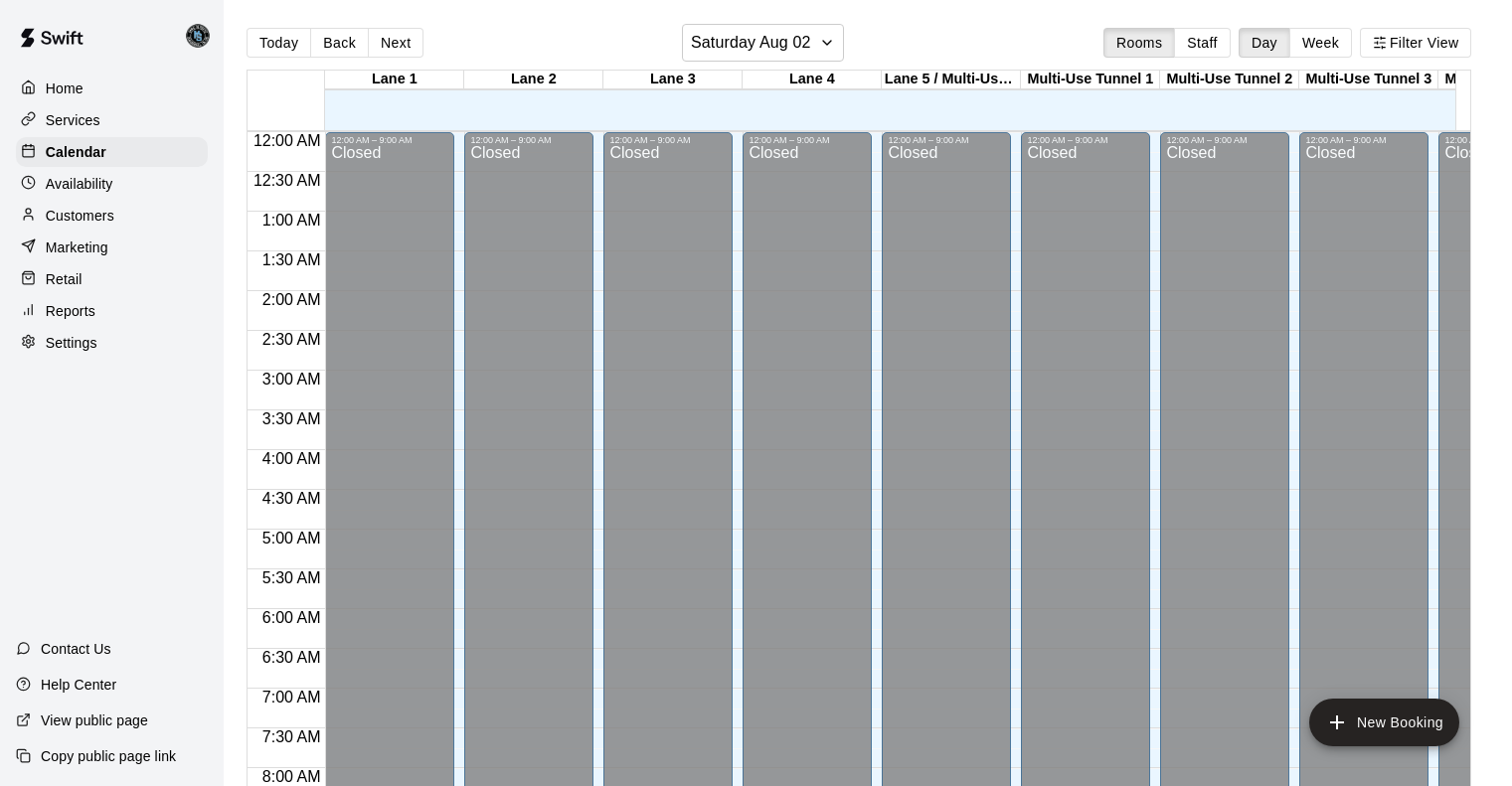 scroll, scrollTop: 0, scrollLeft: 0, axis: both 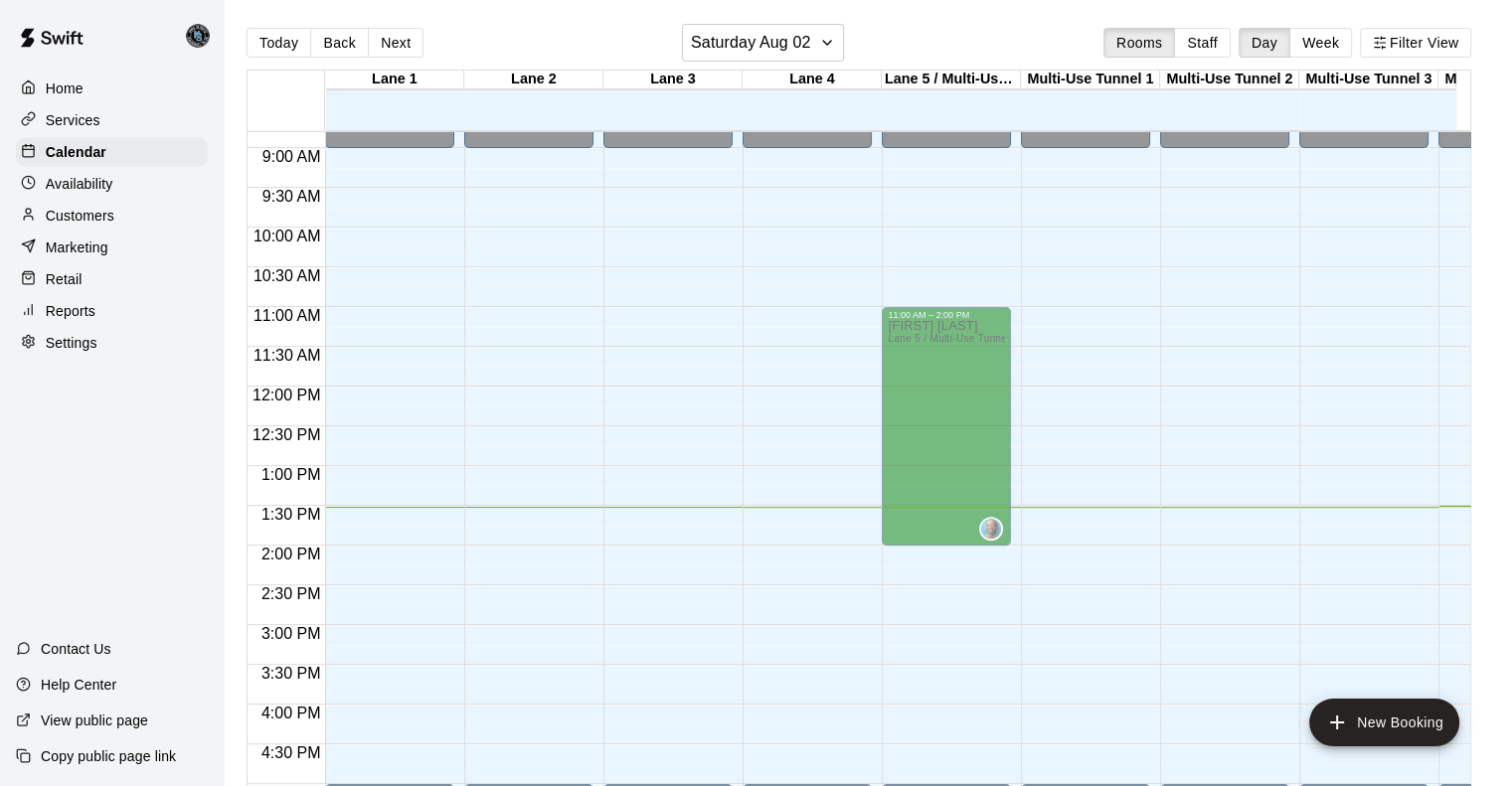 click on "Customers" at bounding box center [80, 216] 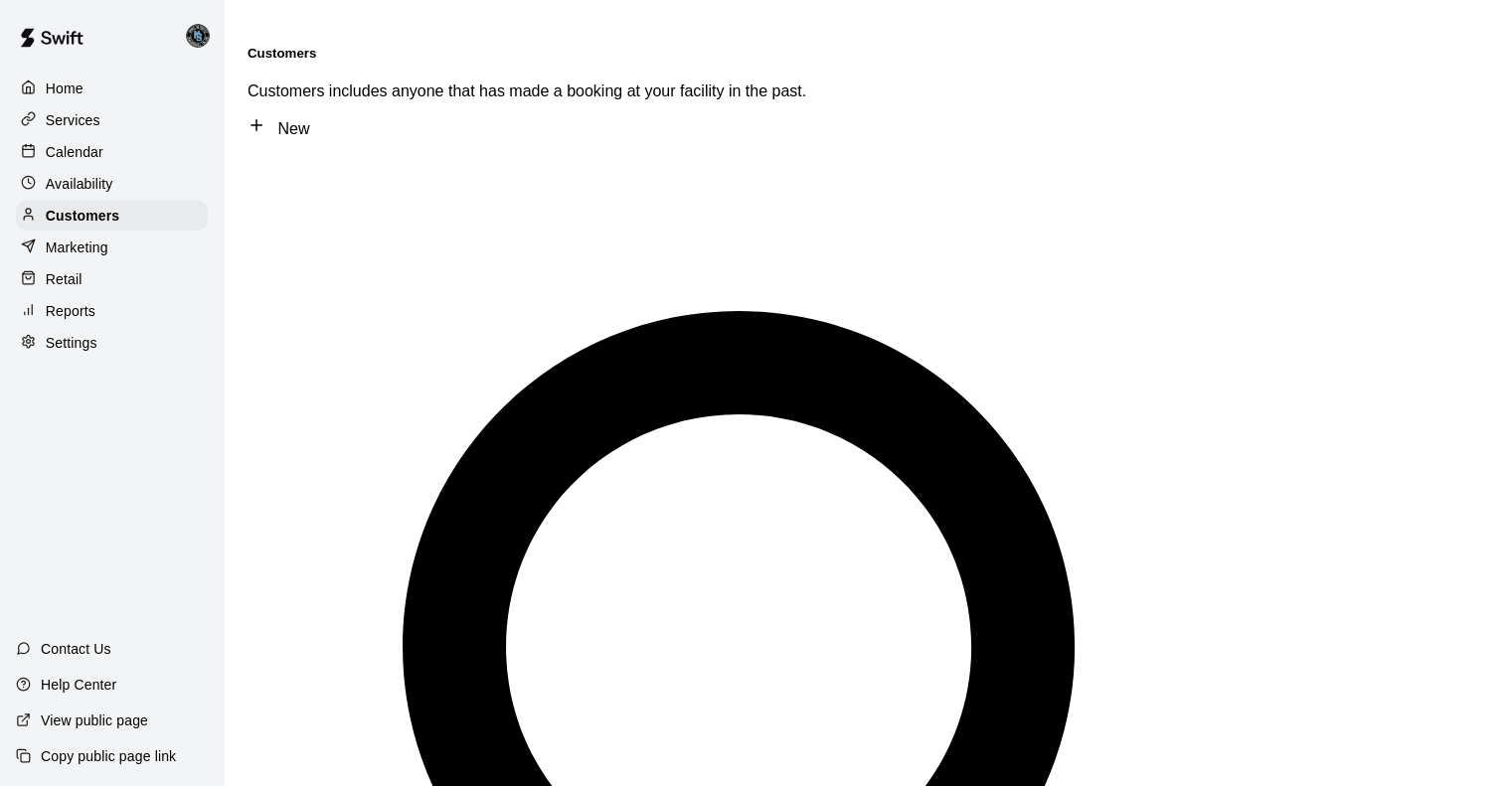 click at bounding box center (318, 1411) 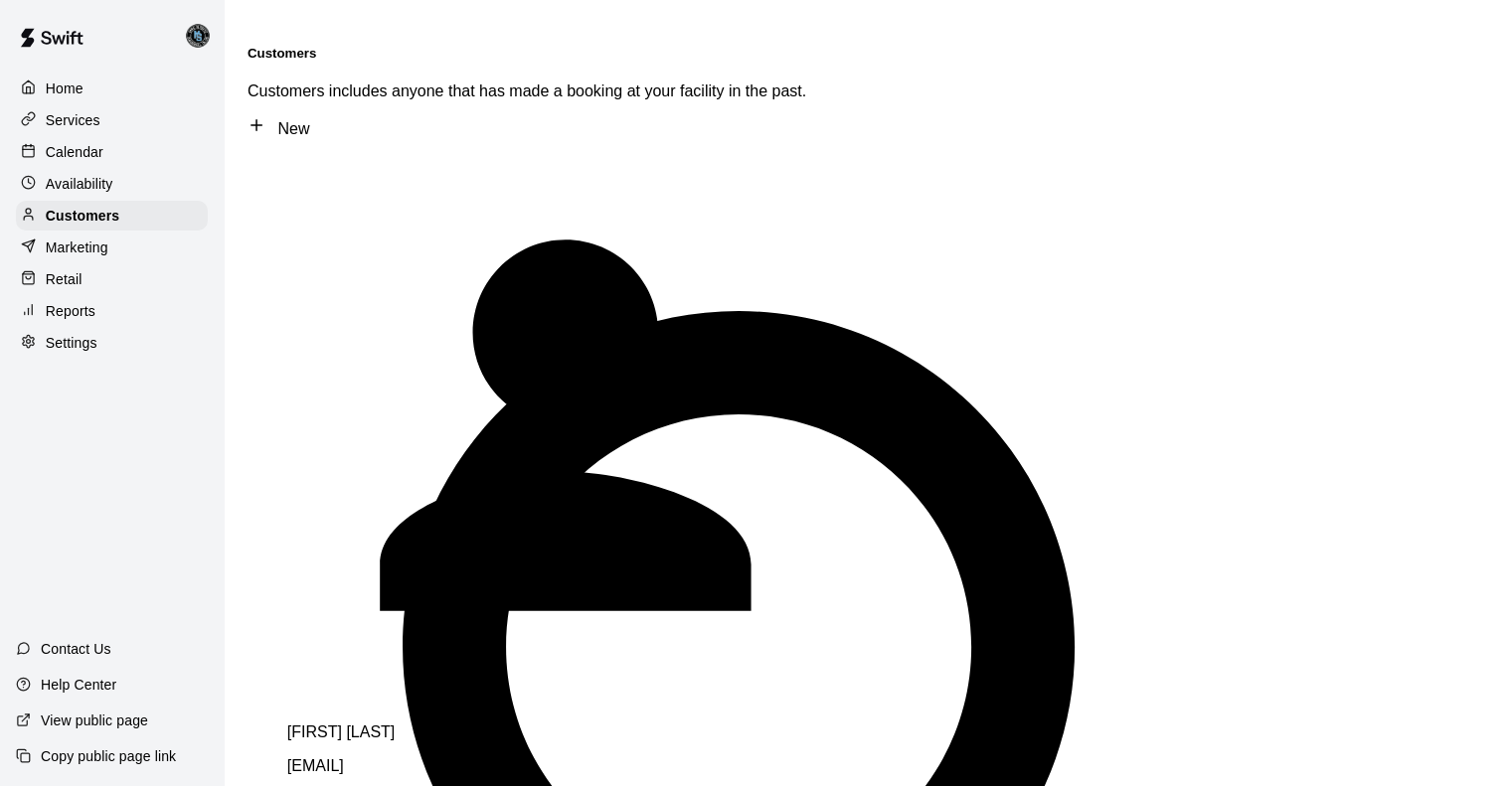 click on "Calendar" at bounding box center [75, 152] 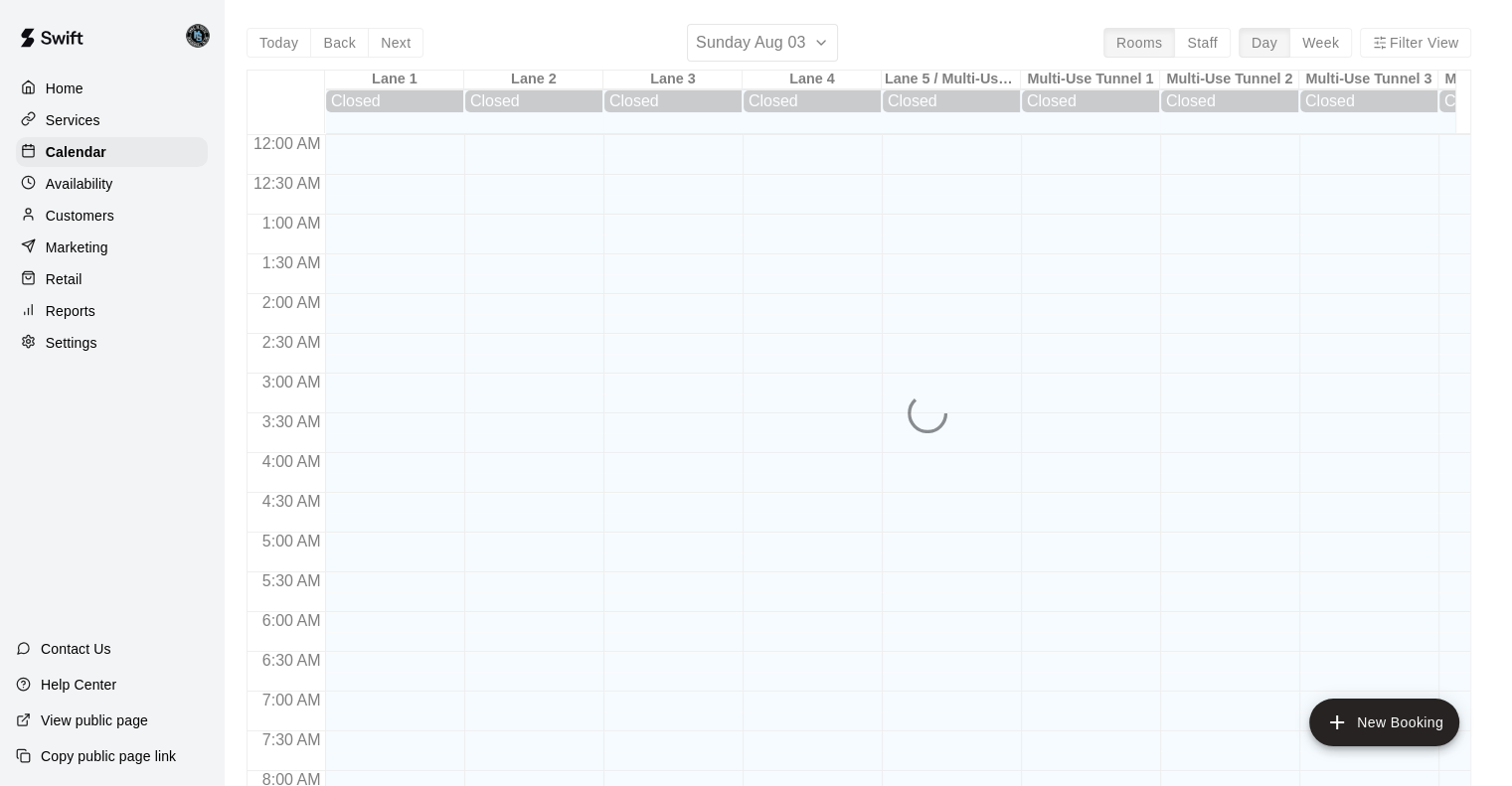 scroll, scrollTop: 958, scrollLeft: 0, axis: vertical 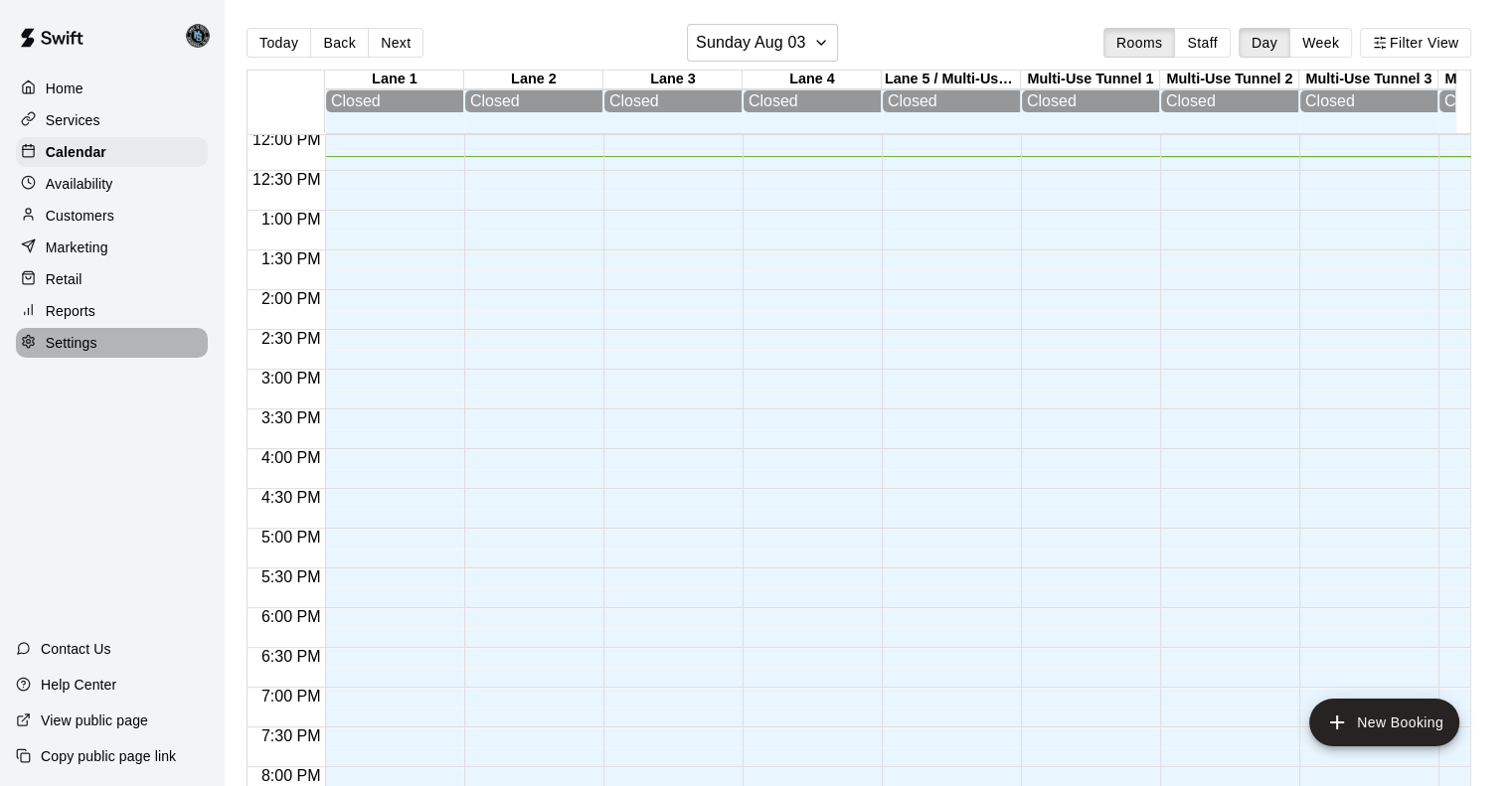 click on "Settings" at bounding box center (72, 343) 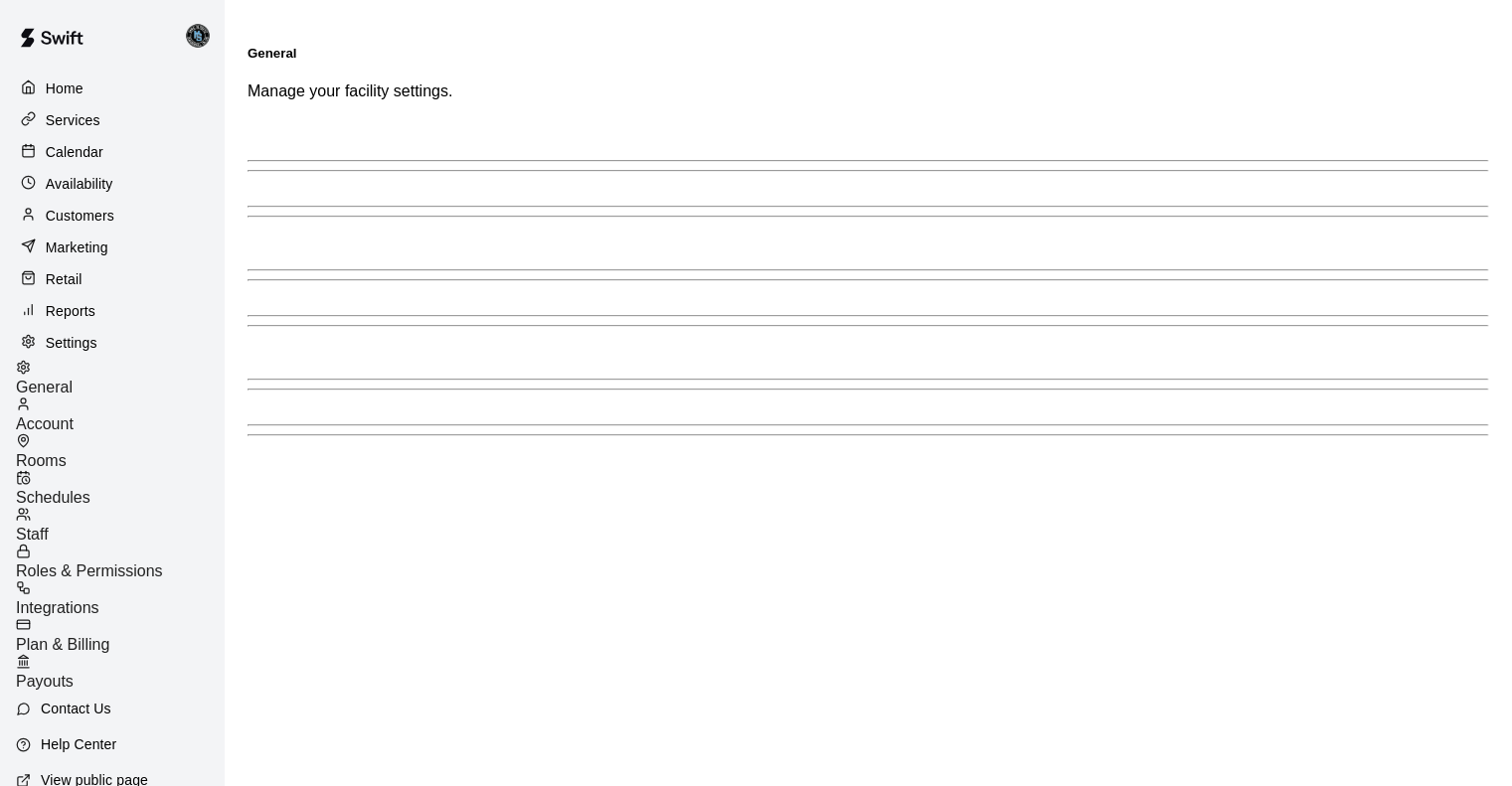 select on "**" 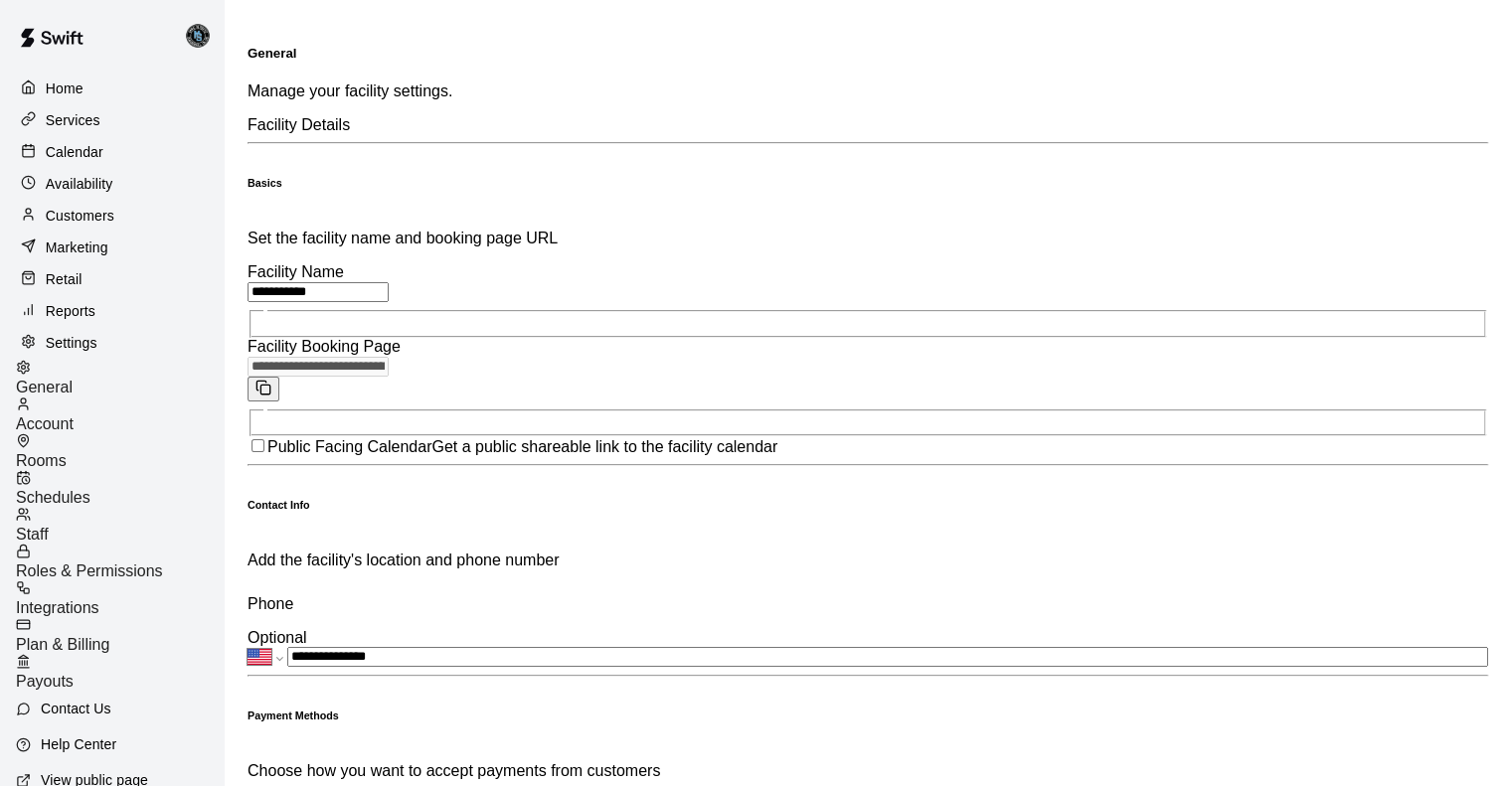 scroll, scrollTop: 4599, scrollLeft: 0, axis: vertical 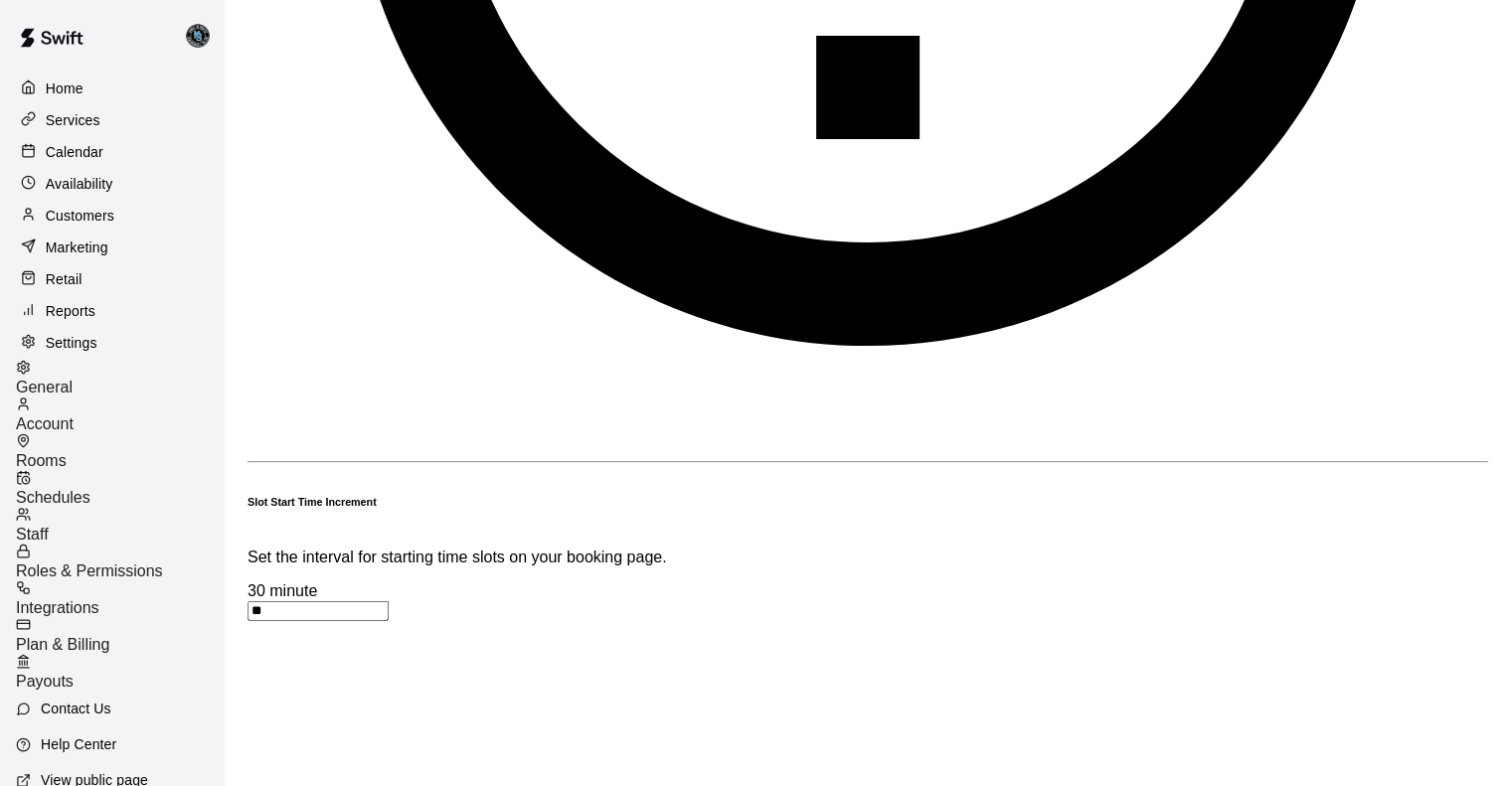 click on "Schedules" at bounding box center (53, 497) 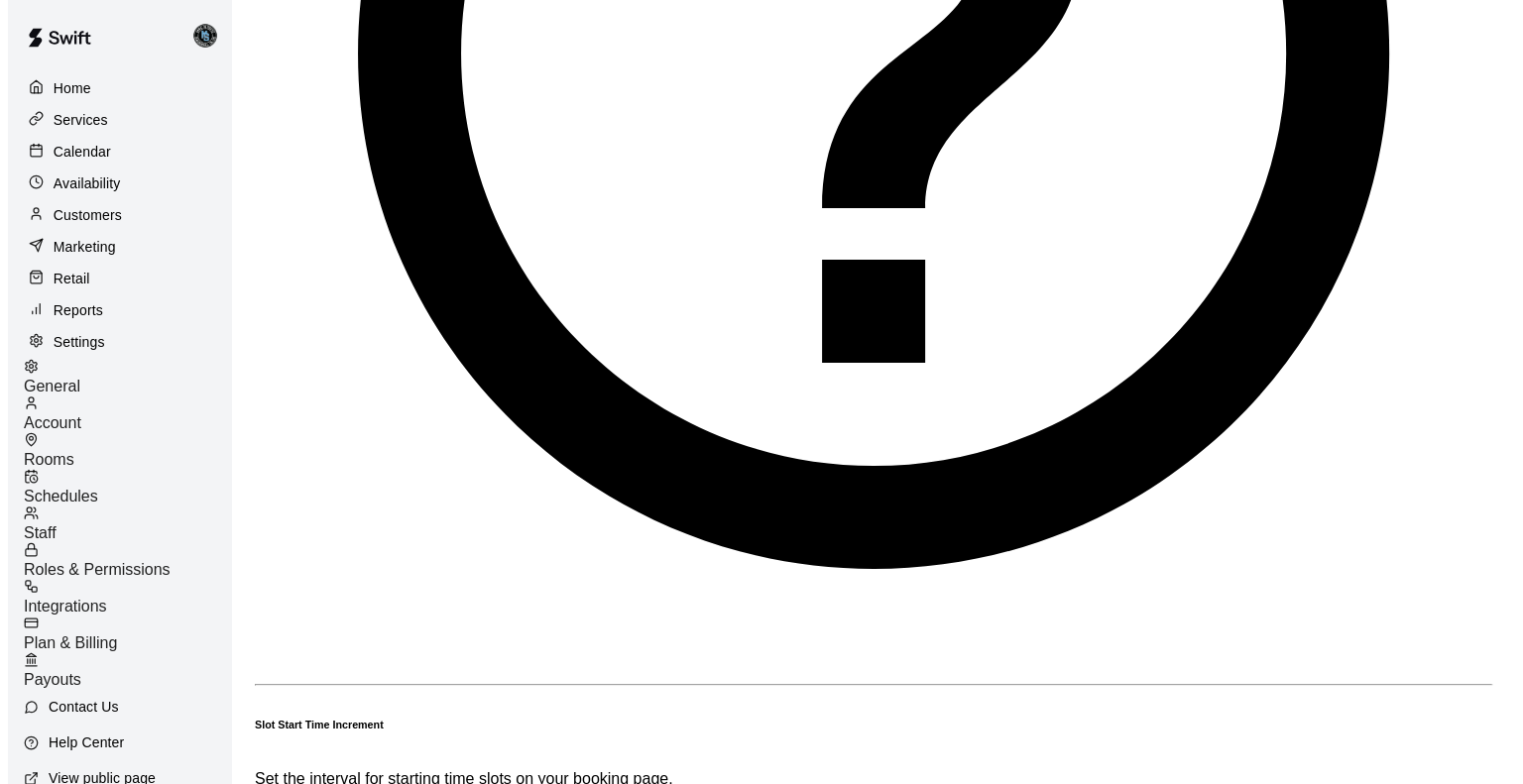 scroll, scrollTop: 0, scrollLeft: 0, axis: both 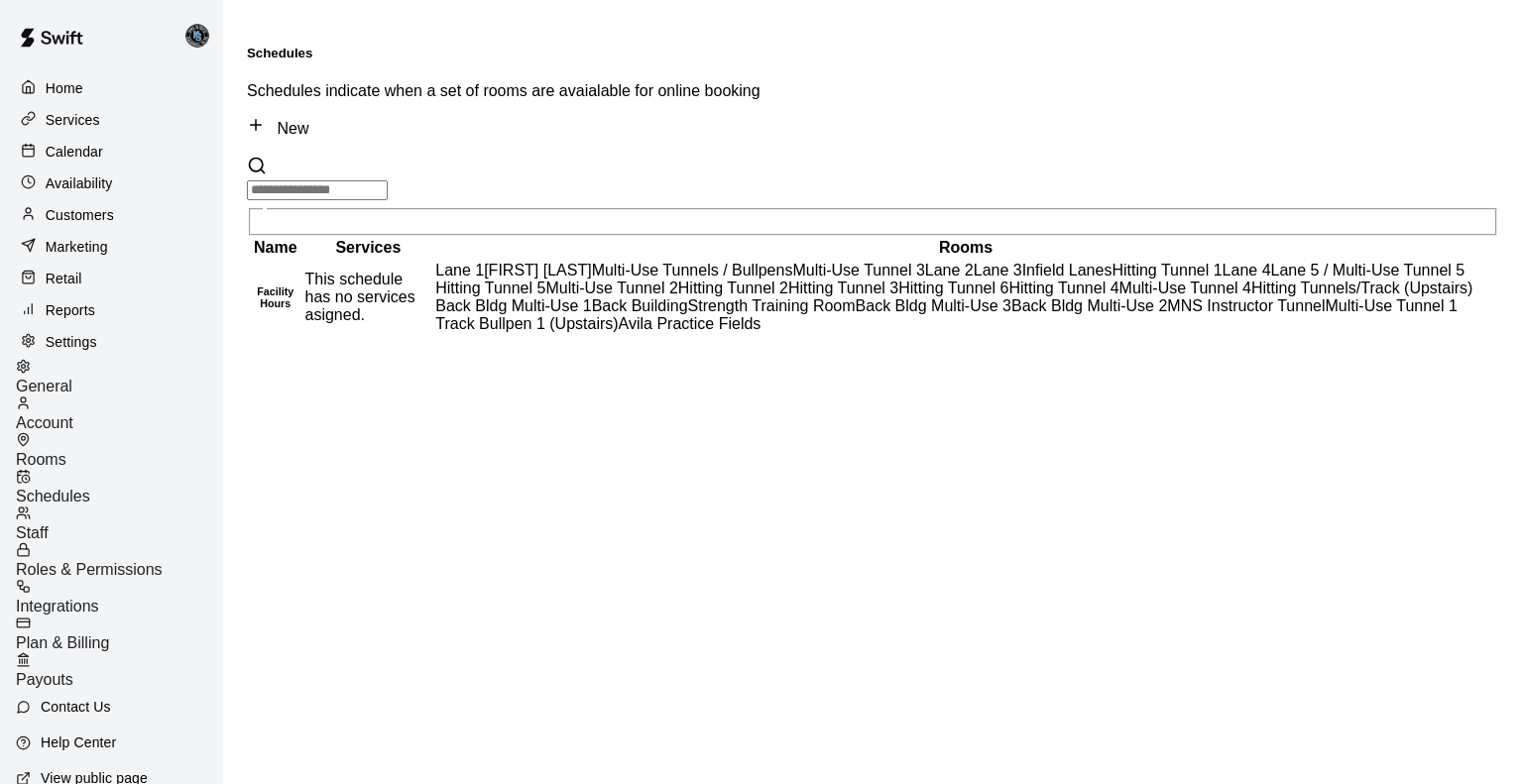 click on "Lane 1 Mac N Seitz Multi-Use Tunnels / Bullpens Multi-Use Tunnel 3 Lane 2 Lane 3 Infield Lanes Hitting Tunnel 1 Lane 4 Lane 5 / Multi-Use Tunnel 5 Hitting Tunnel 5 Multi-Use Tunnel 2 Hitting Tunnel 2 Hitting Tunnel 3 Hitting Tunnel 6 Hitting Tunnel 4 Hitting Tunnels/Track (Upstairs) Back Bldg Multi-Use 1 Back Building Strength Training Room Back Bldg Multi-Use 3 Back Bldg Multi-Use 2 MNS Instructor Tunnel Multi-Use Tunnel 1 Track Bullpen 1 (Upstairs) Avila Practice Fields" at bounding box center [966, 297] 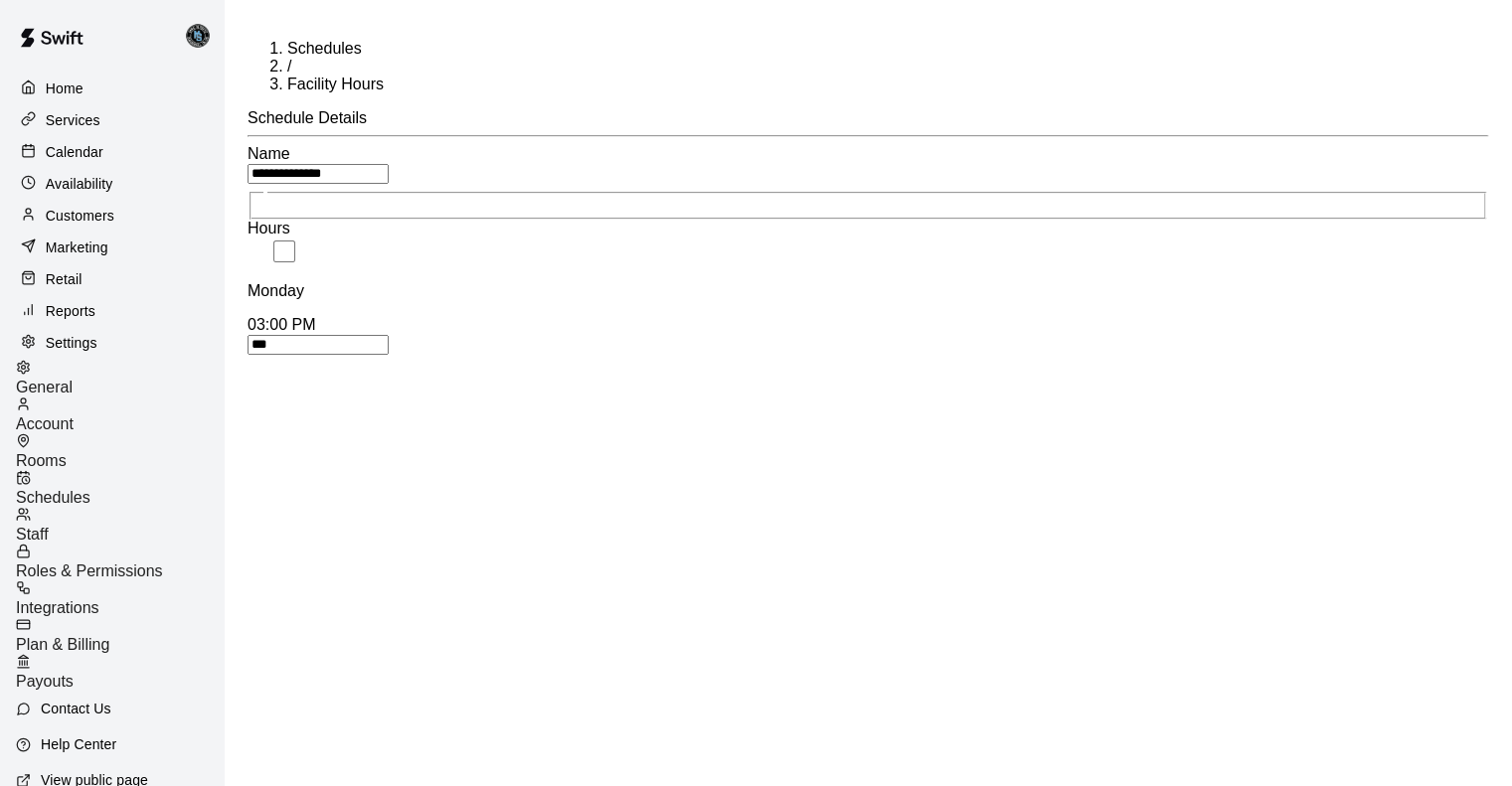 click on "**********" at bounding box center (756, 7864) 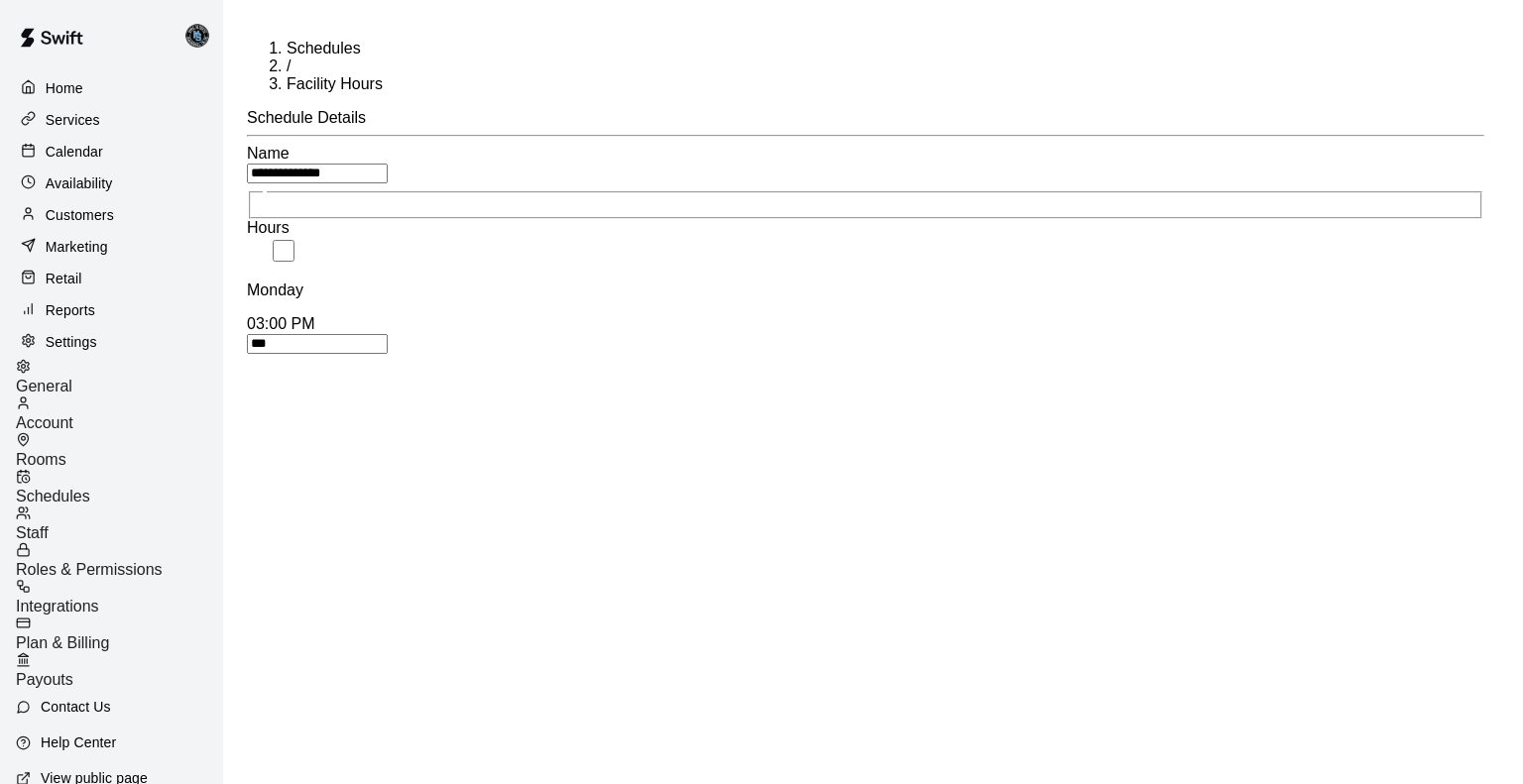 scroll, scrollTop: 1392, scrollLeft: 0, axis: vertical 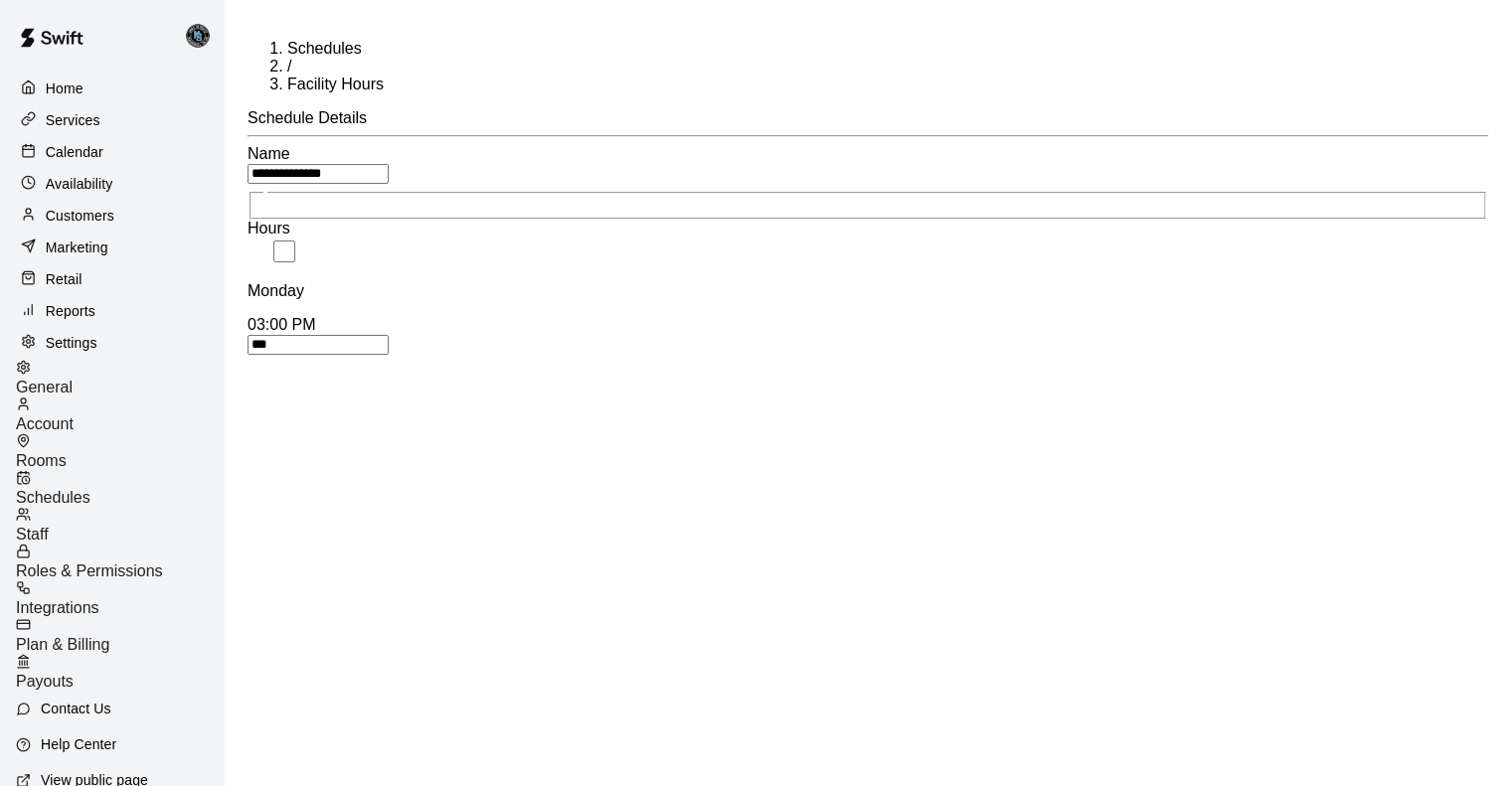 click on "**********" at bounding box center (756, 7864) 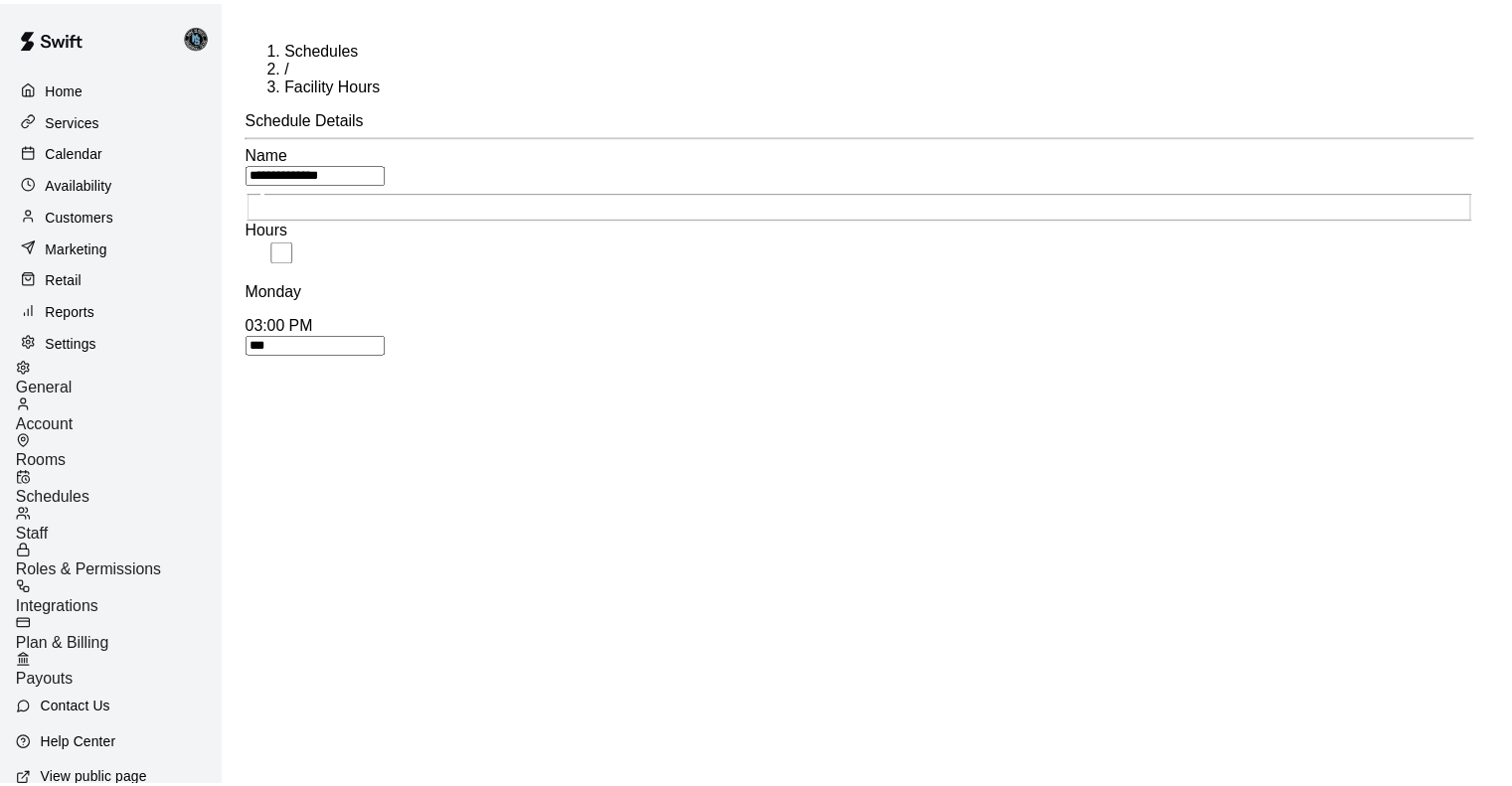 scroll, scrollTop: 1475, scrollLeft: 0, axis: vertical 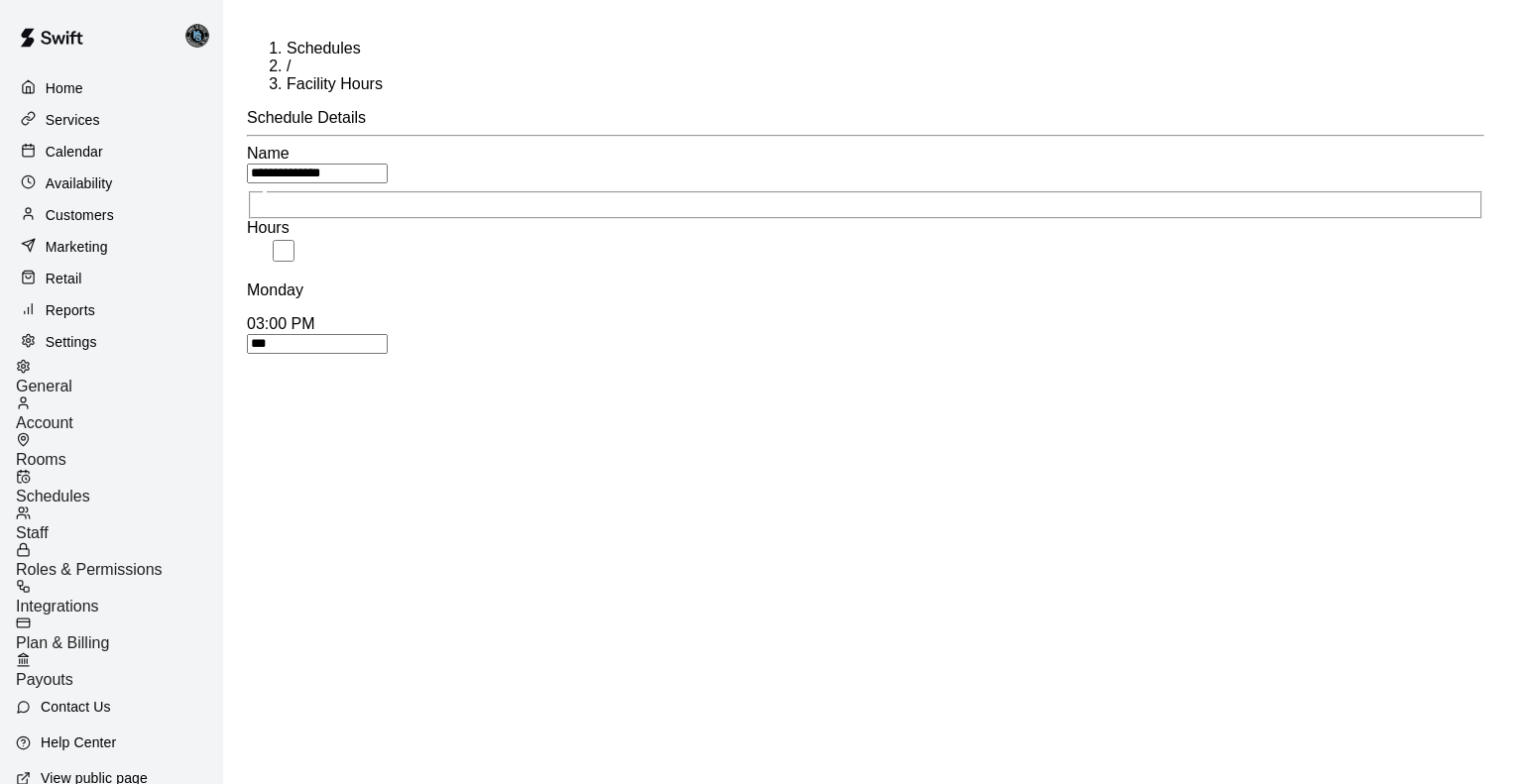 click on "03:00 PM" at bounding box center [773, 16783] 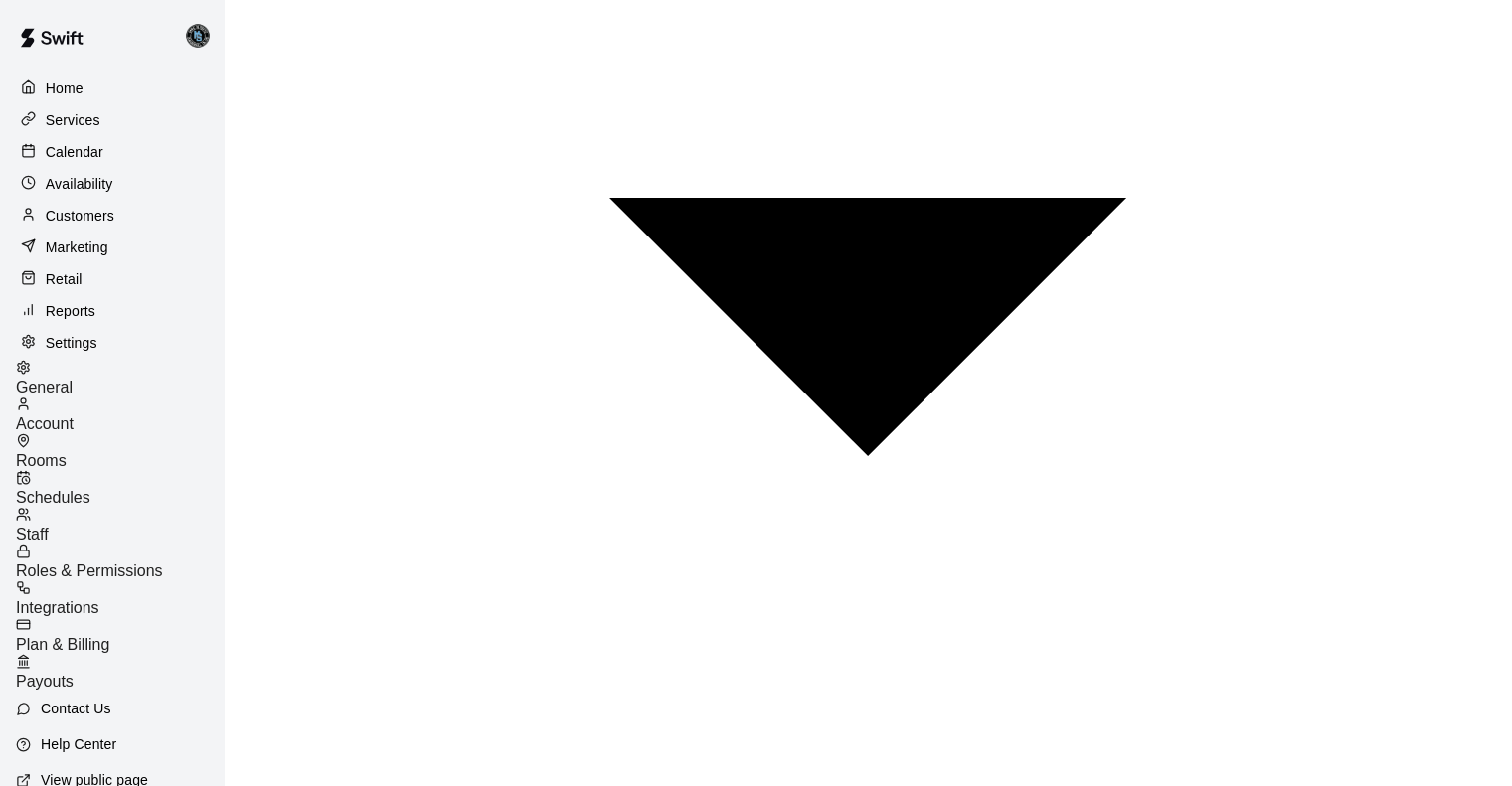 scroll, scrollTop: 716, scrollLeft: 0, axis: vertical 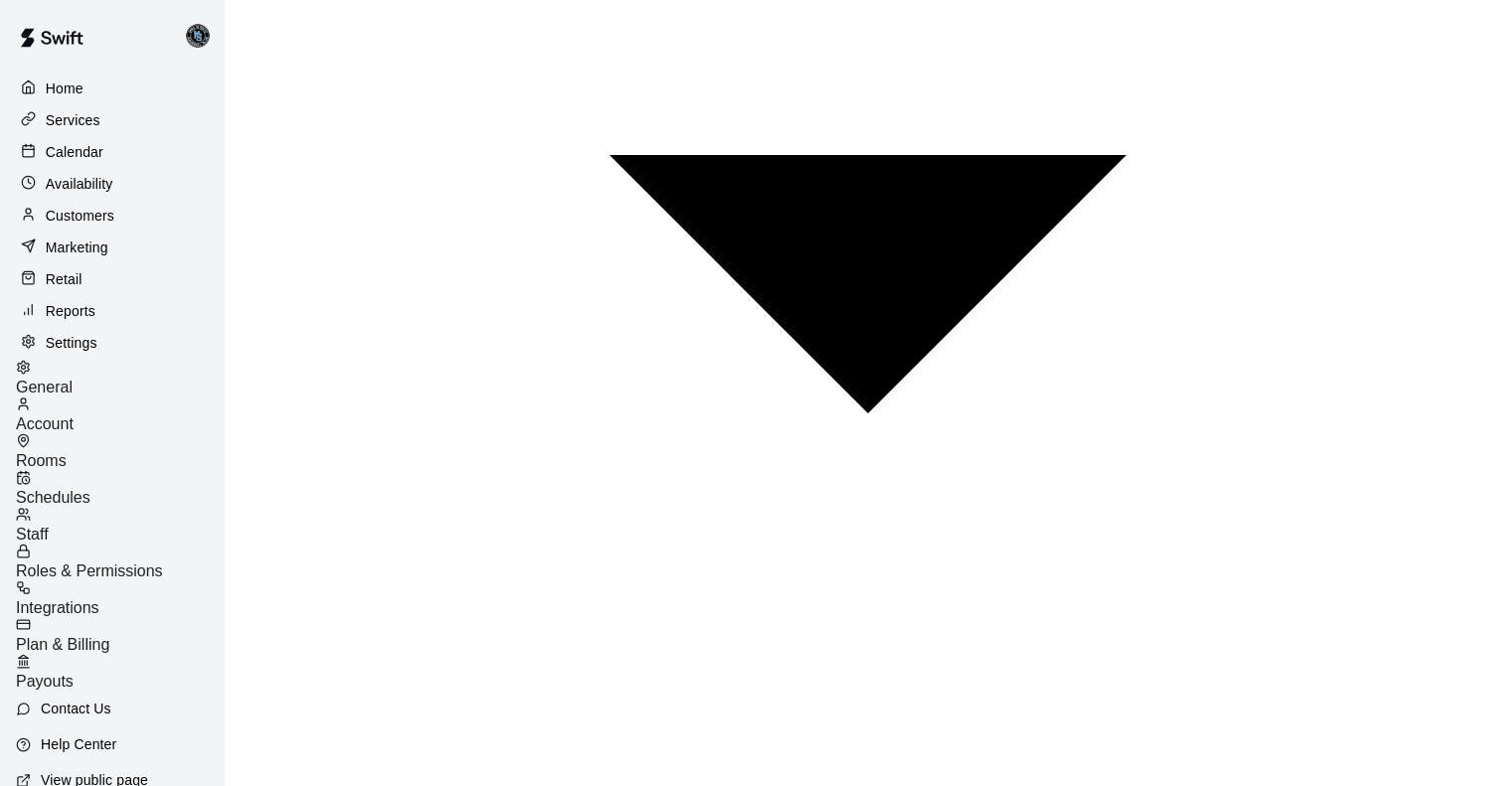 click on "Save" at bounding box center (270, 14993) 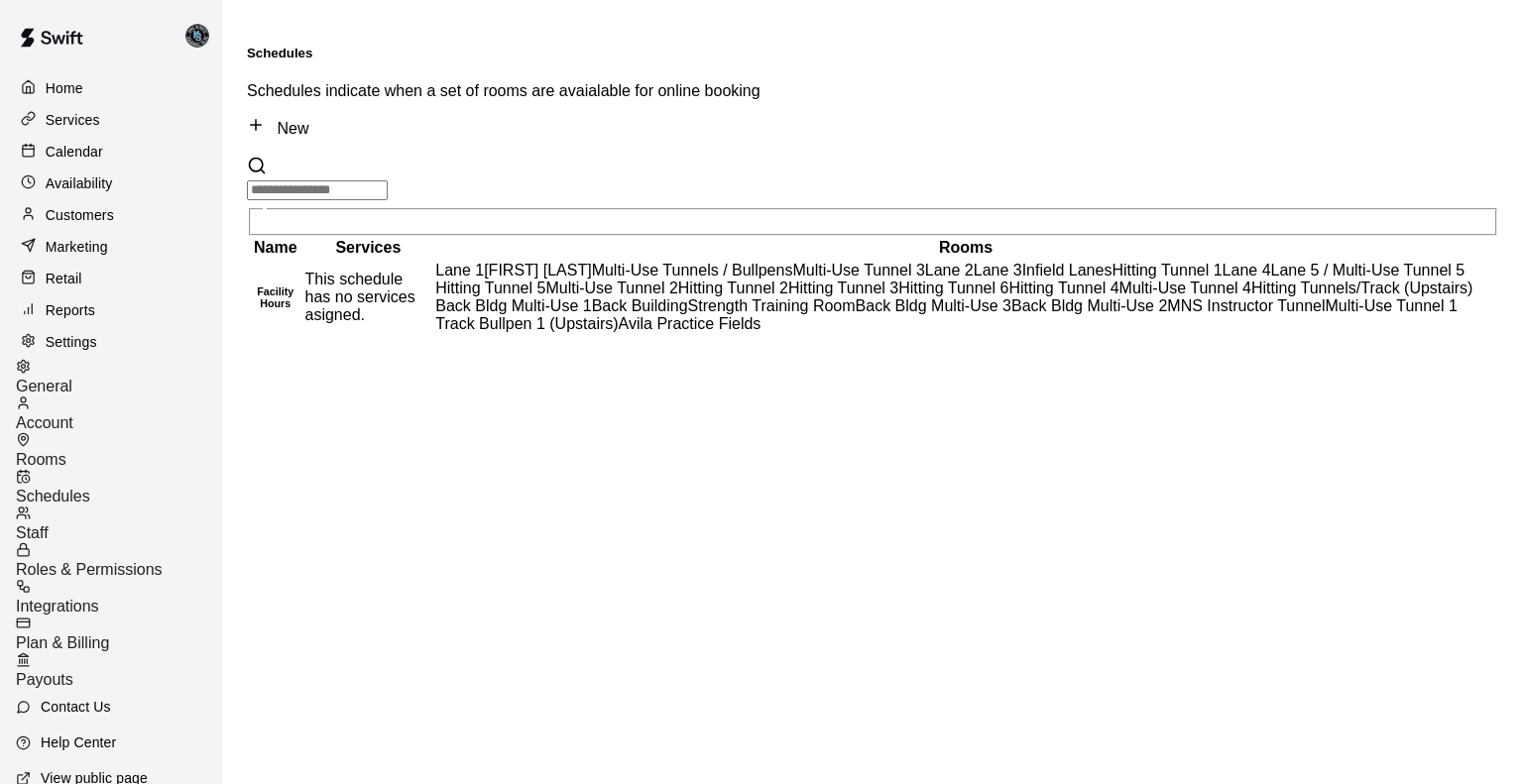 click on "Lane 1 Mac N Seitz Multi-Use Tunnels / Bullpens Multi-Use Tunnel 3 Lane 2 Lane 3 Infield Lanes Hitting Tunnel 1 Lane 4 Lane 5 / Multi-Use Tunnel 5 Hitting Tunnel 5 Multi-Use Tunnel 2 Hitting Tunnel 2 Hitting Tunnel 3 Hitting Tunnel 6 Hitting Tunnel 4 Hitting Tunnels/Track (Upstairs) Back Bldg Multi-Use 1 Back Building Strength Training Room Back Bldg Multi-Use 3 Back Bldg Multi-Use 2 MNS Instructor Tunnel Multi-Use Tunnel 1 Track Bullpen 1 (Upstairs) Avila Practice Fields" at bounding box center [966, 297] 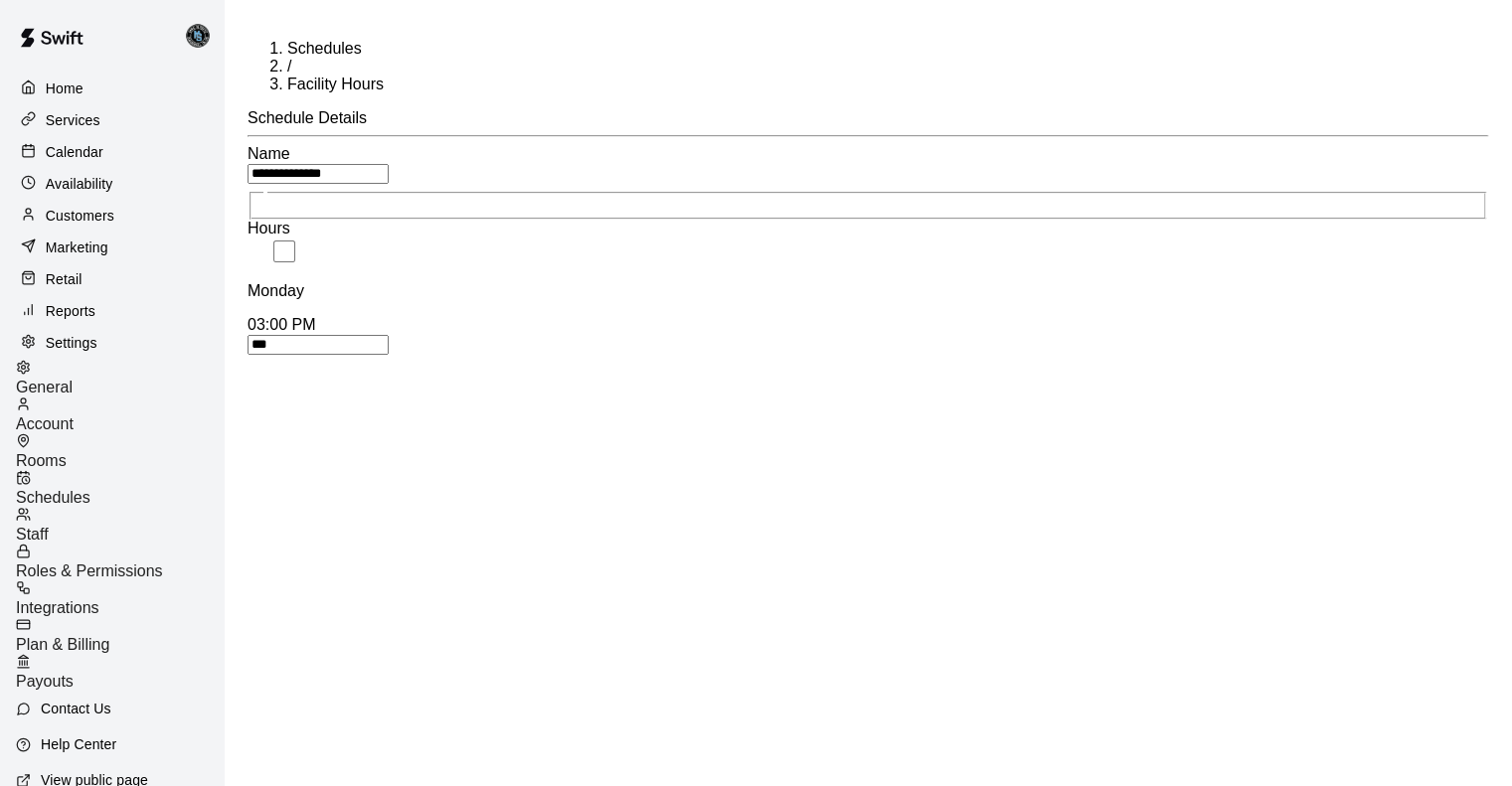 click on "Calendar" at bounding box center (75, 152) 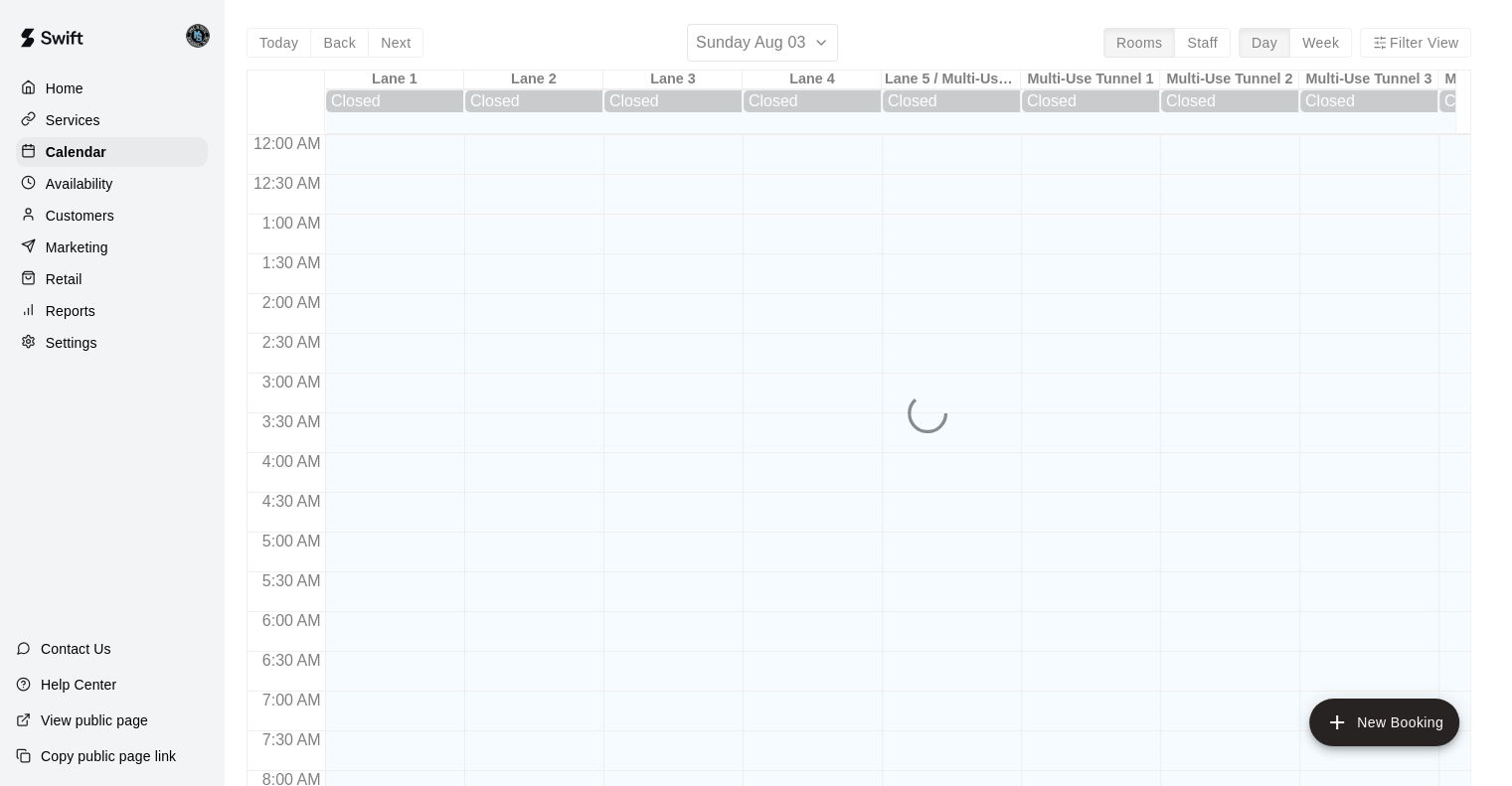 scroll, scrollTop: 980, scrollLeft: 0, axis: vertical 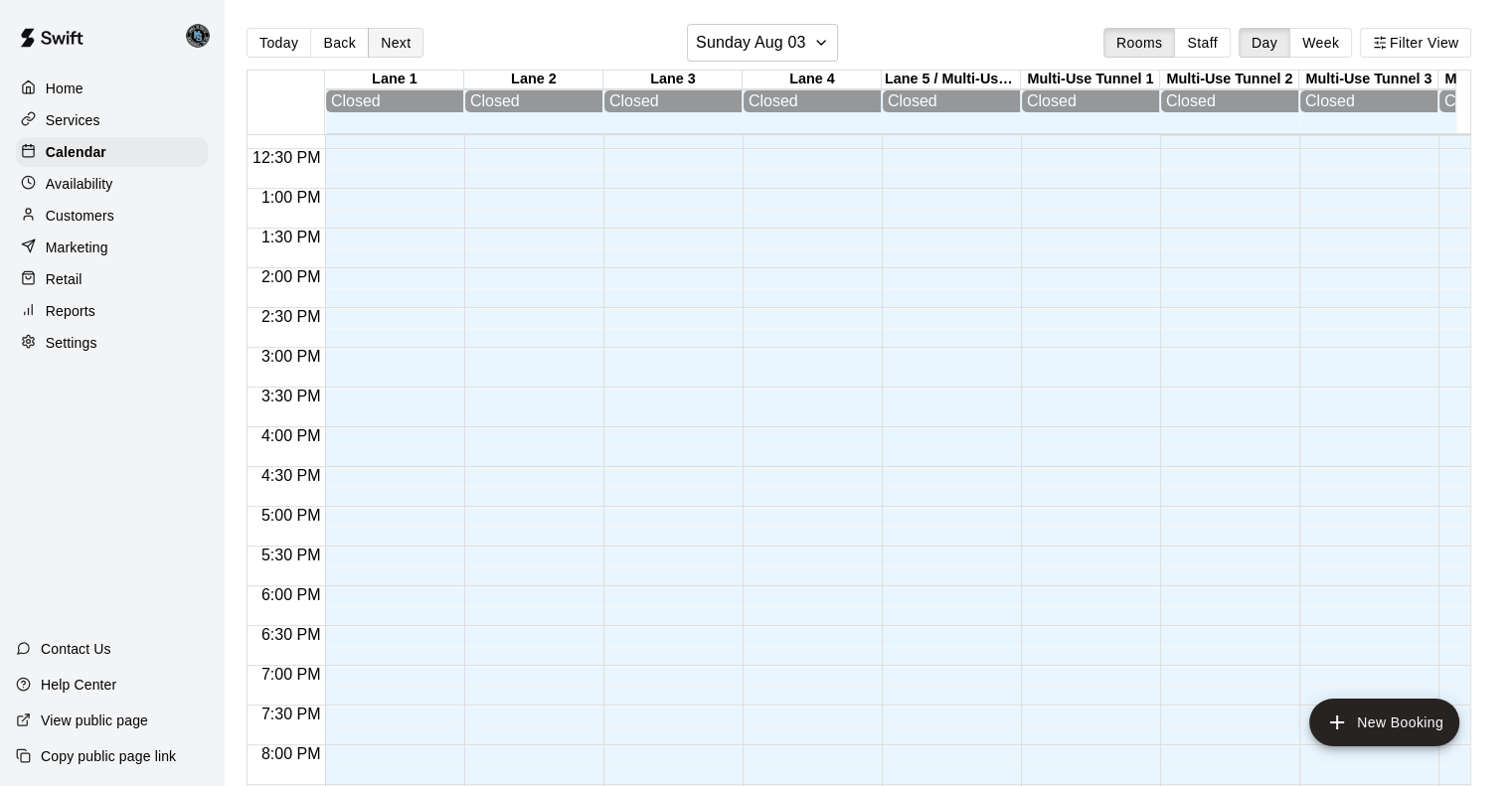 click on "Next" at bounding box center (396, 43) 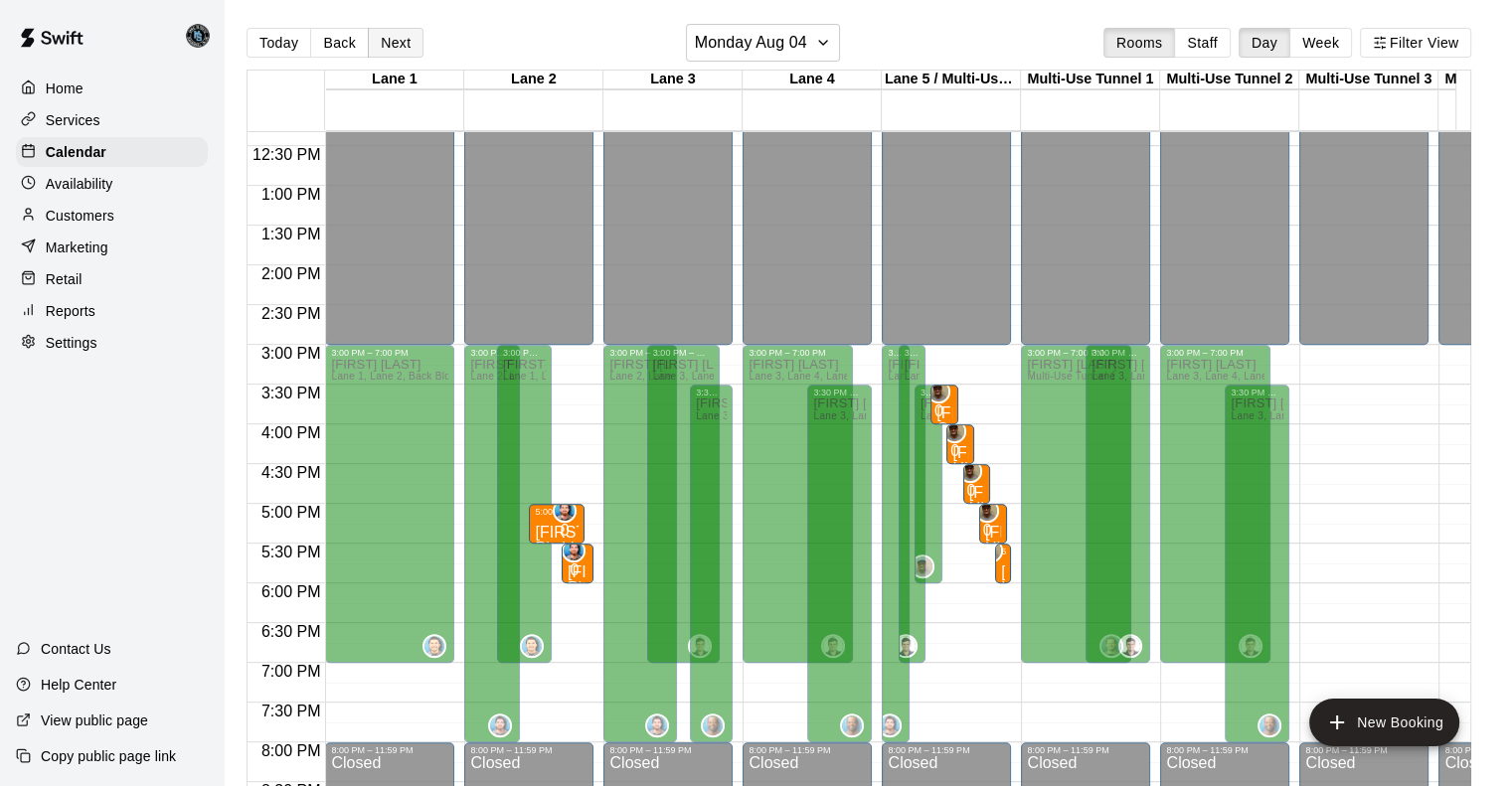 click on "Next" at bounding box center [396, 43] 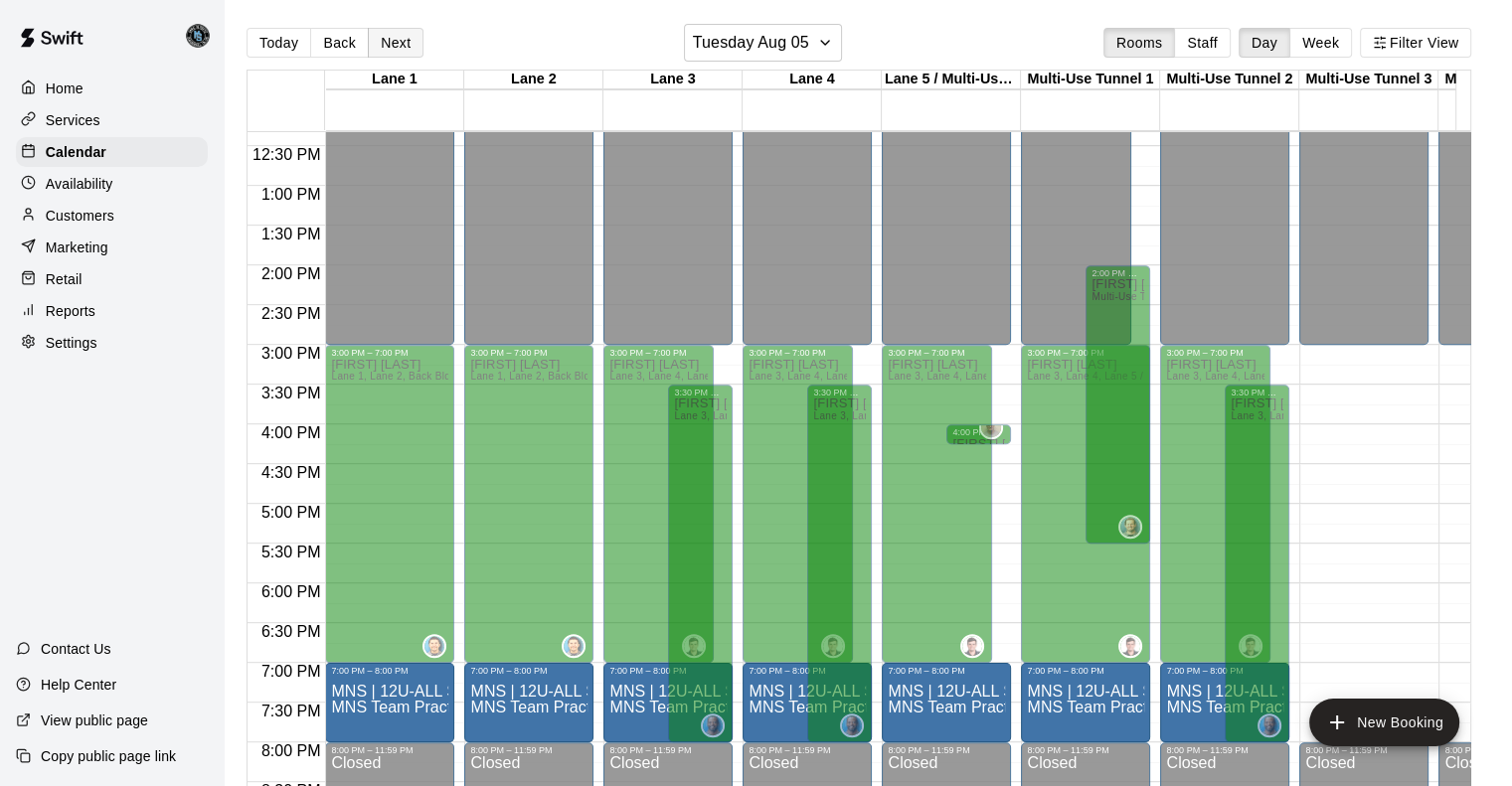 click on "Next" at bounding box center [396, 43] 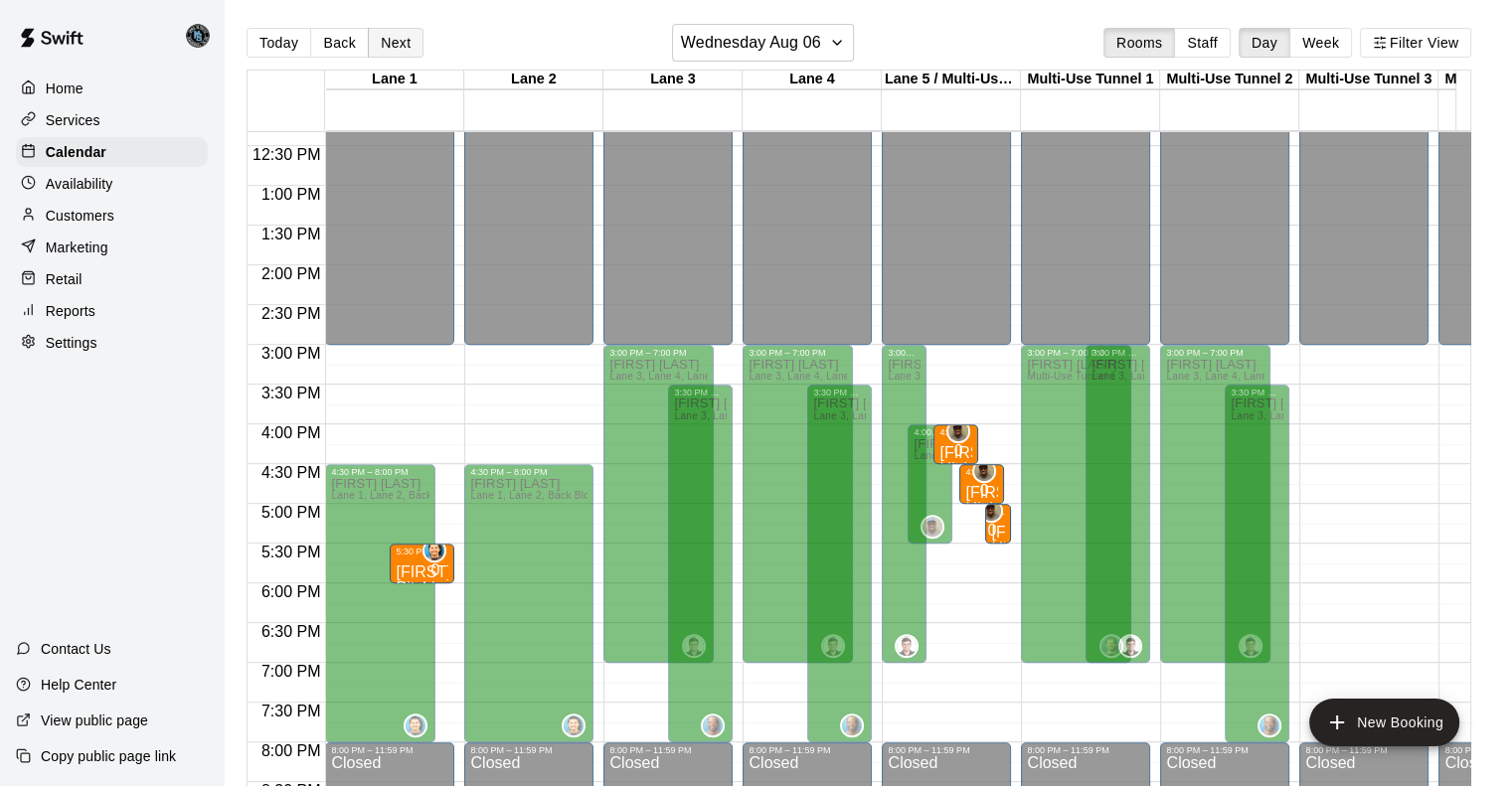 click on "Next" at bounding box center (396, 43) 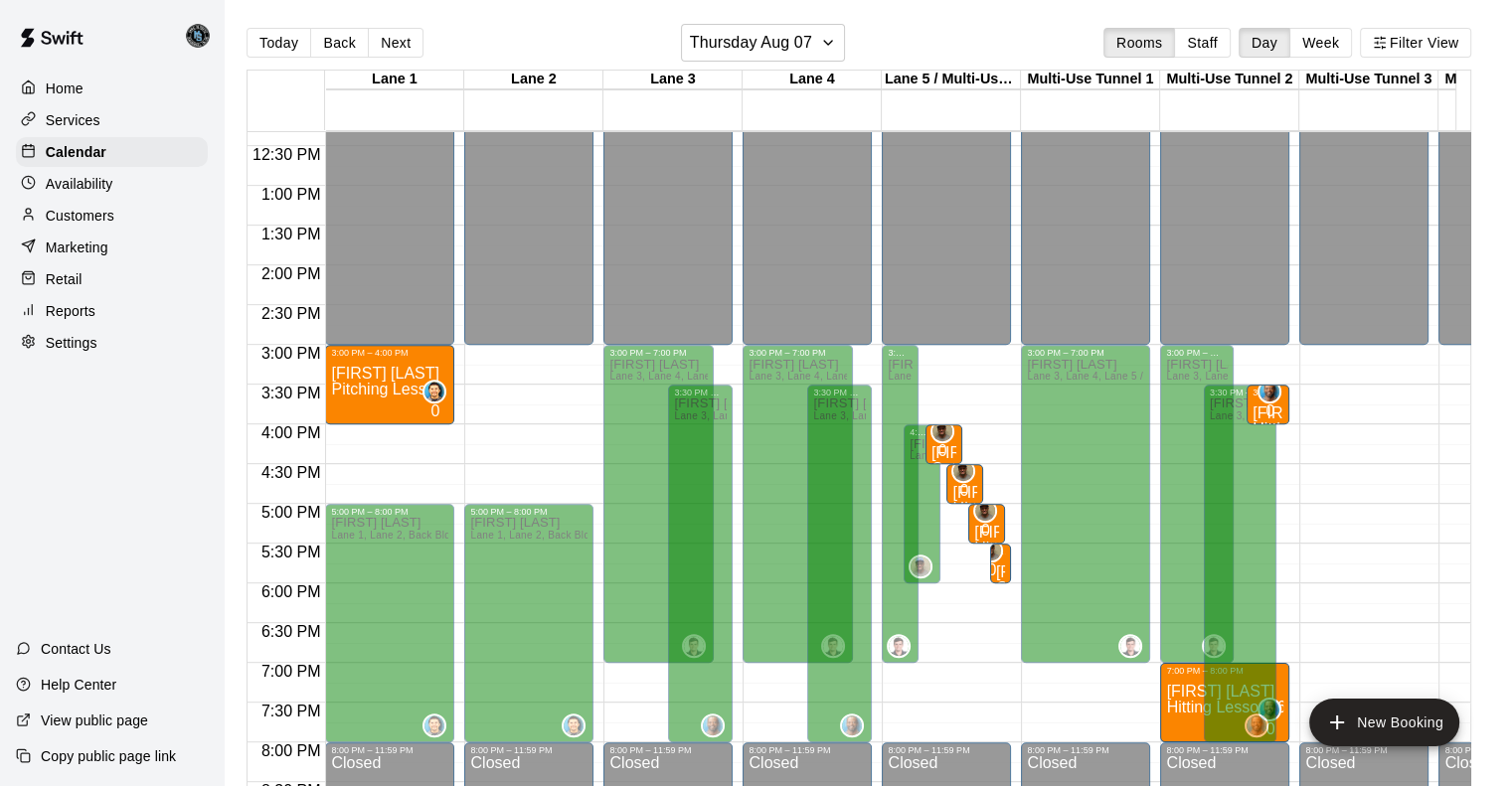 click on "Availability" at bounding box center (80, 184) 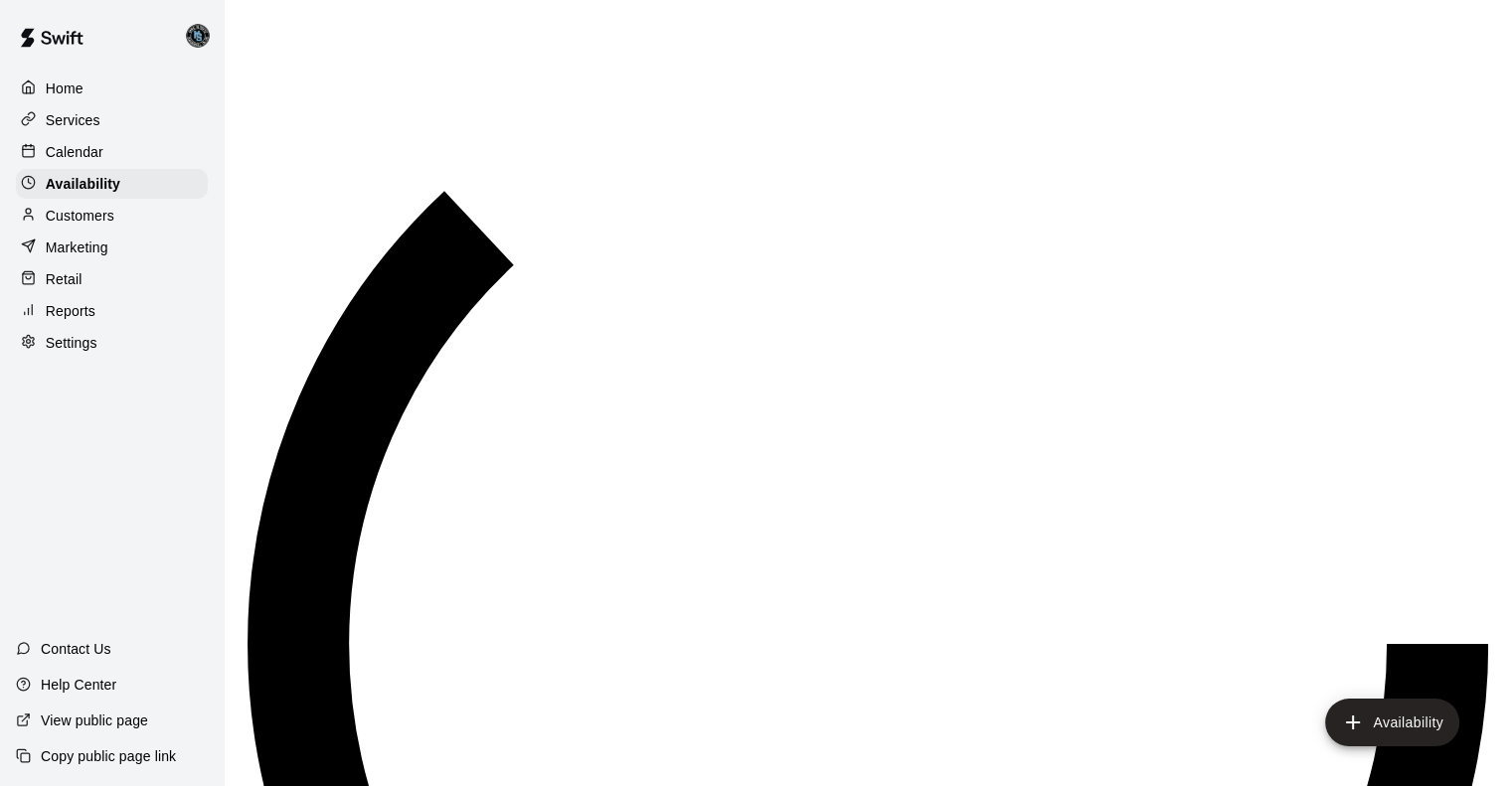 scroll, scrollTop: 981, scrollLeft: 0, axis: vertical 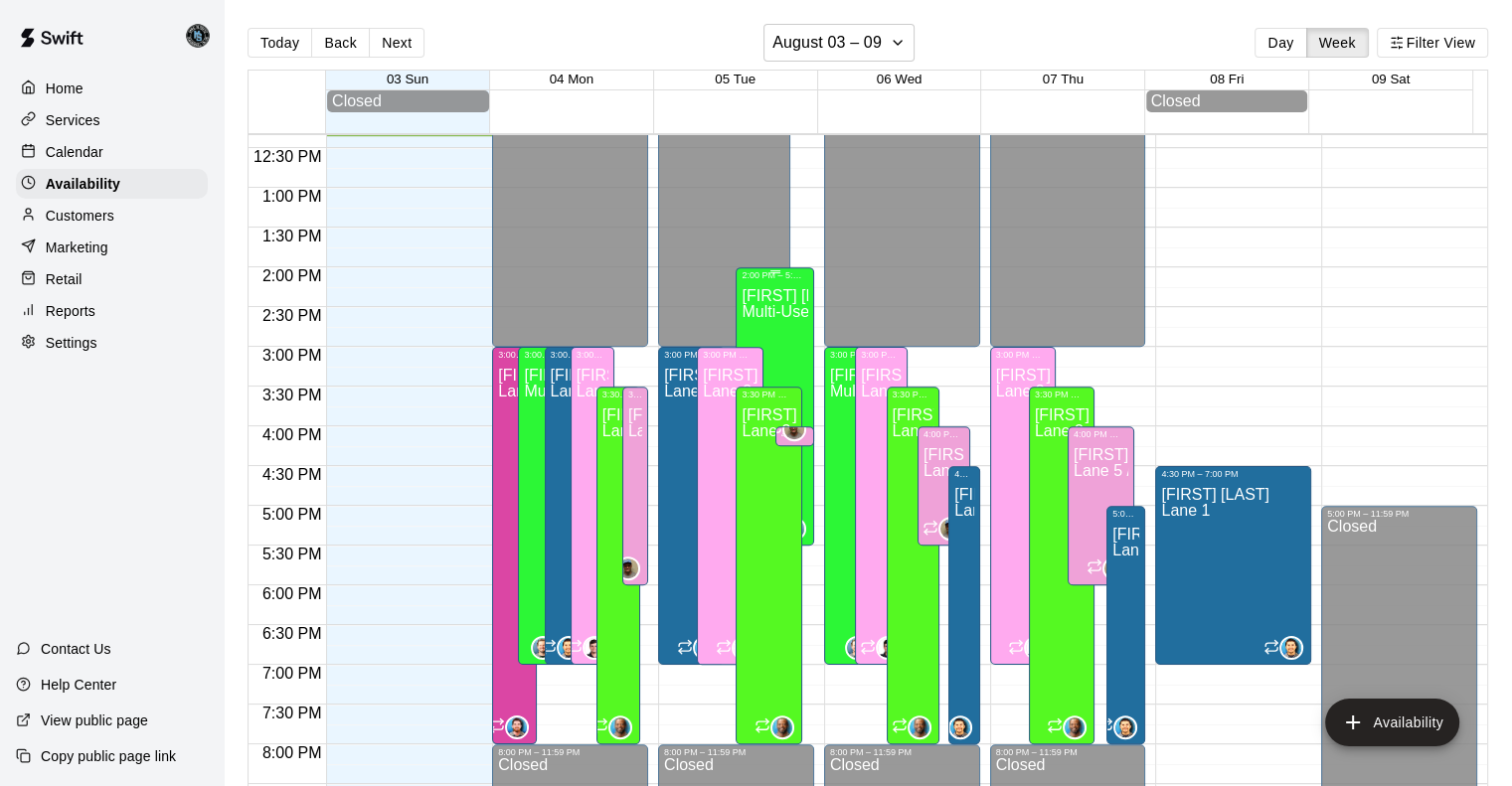 click on "[FIRST] [LAST] Multi-Use Tunnel 1" at bounding box center (774, 673) 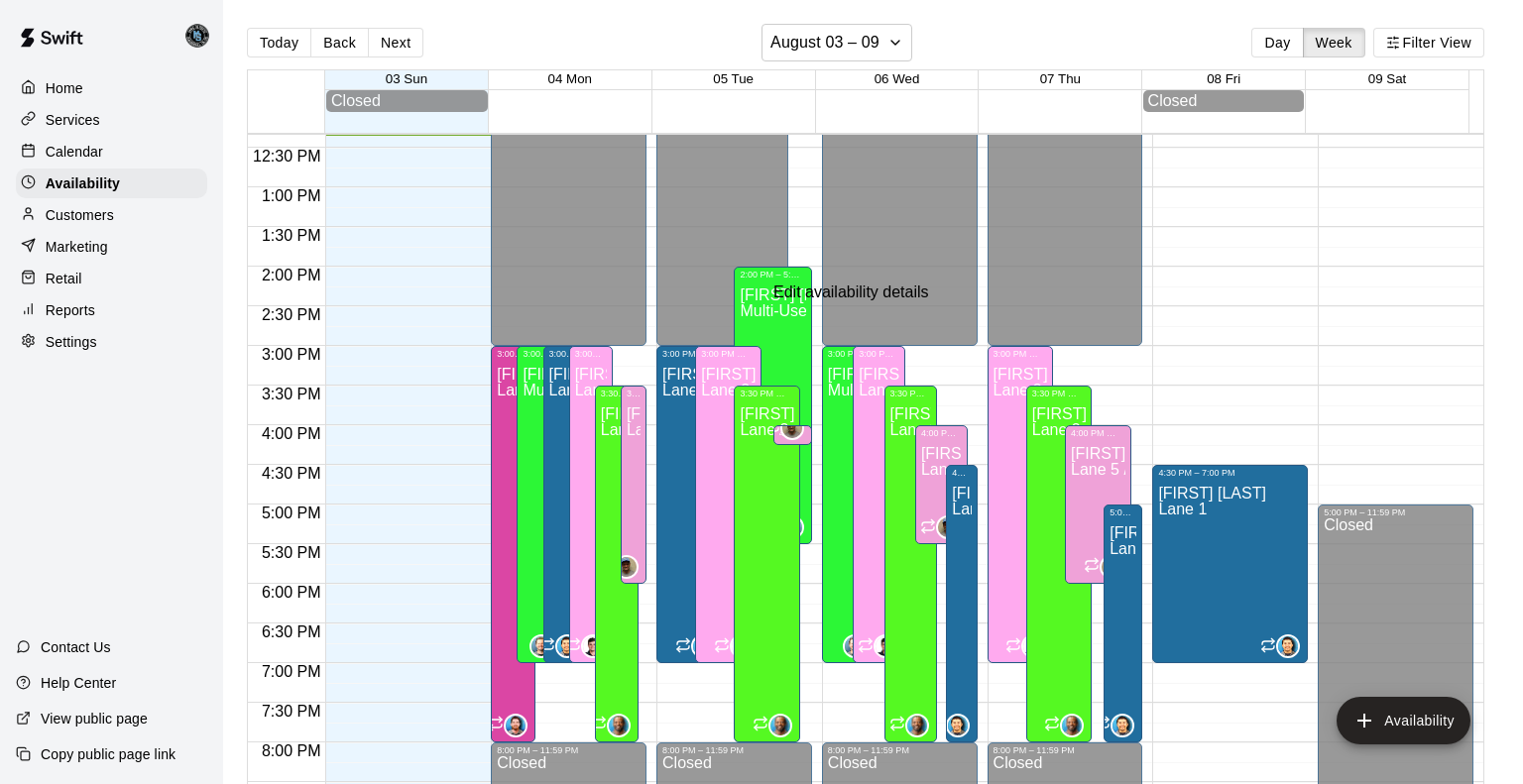 click 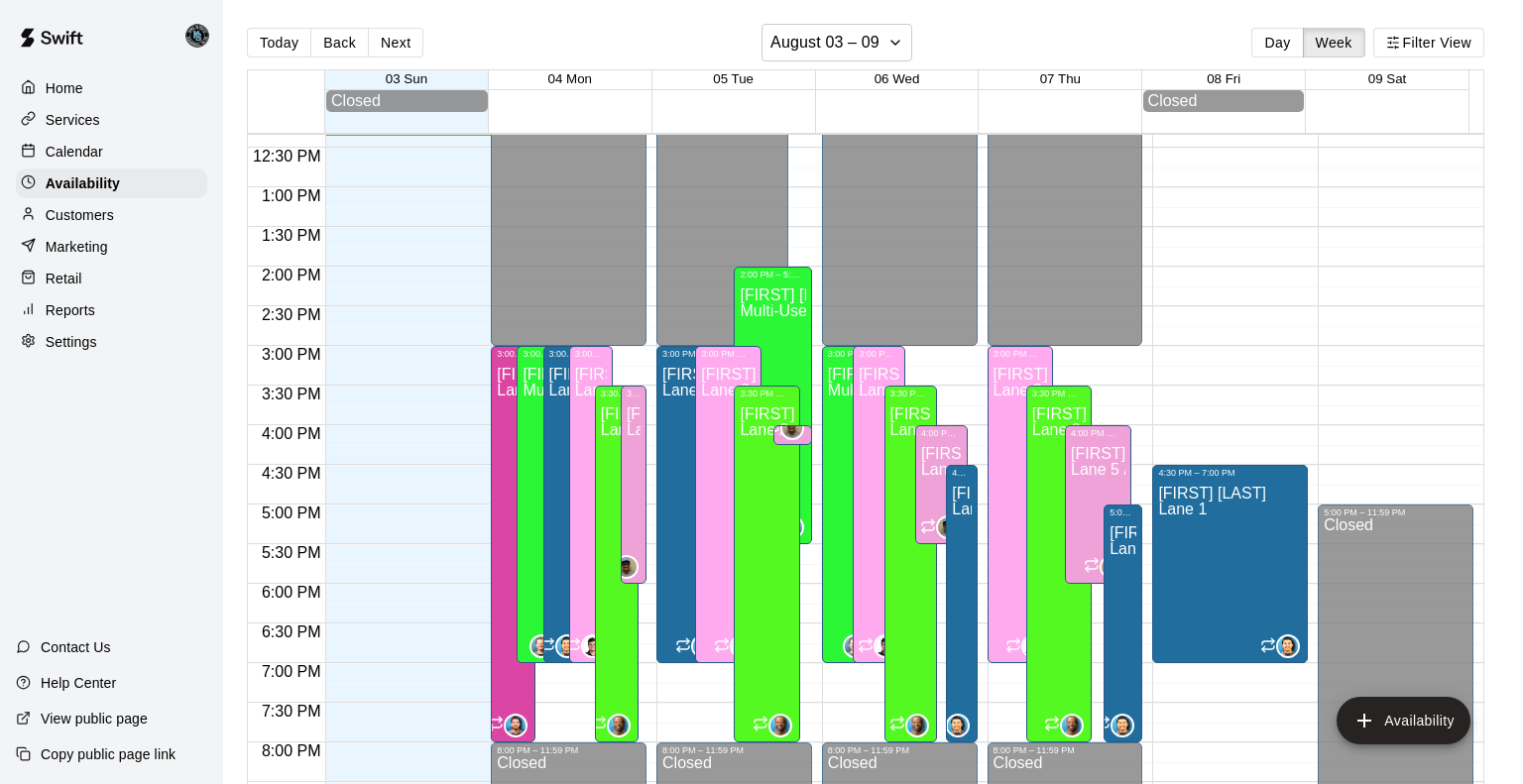 drag, startPoint x: 674, startPoint y: 149, endPoint x: 684, endPoint y: 146, distance: 10.440307 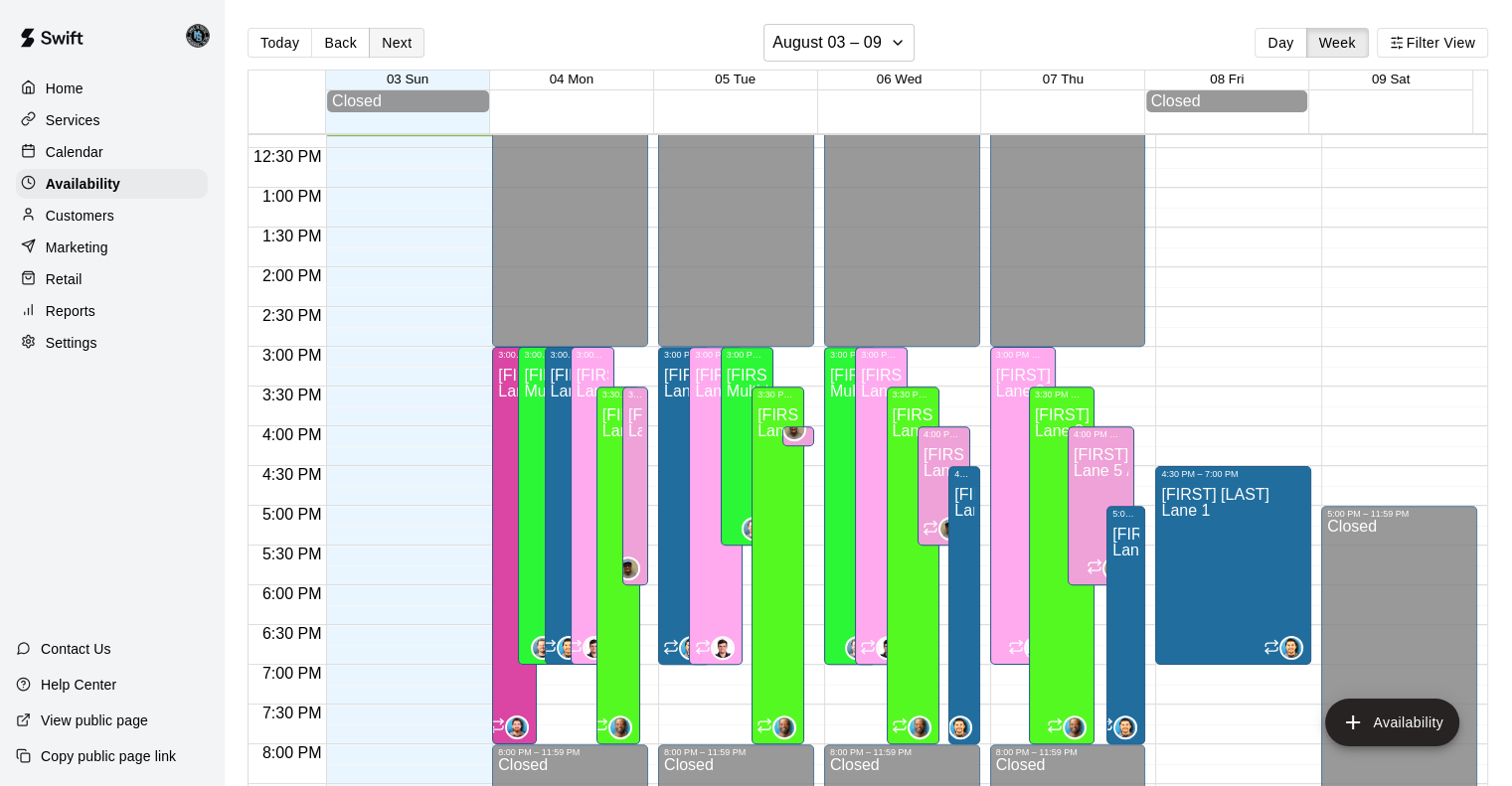 click on "Next" at bounding box center (397, 43) 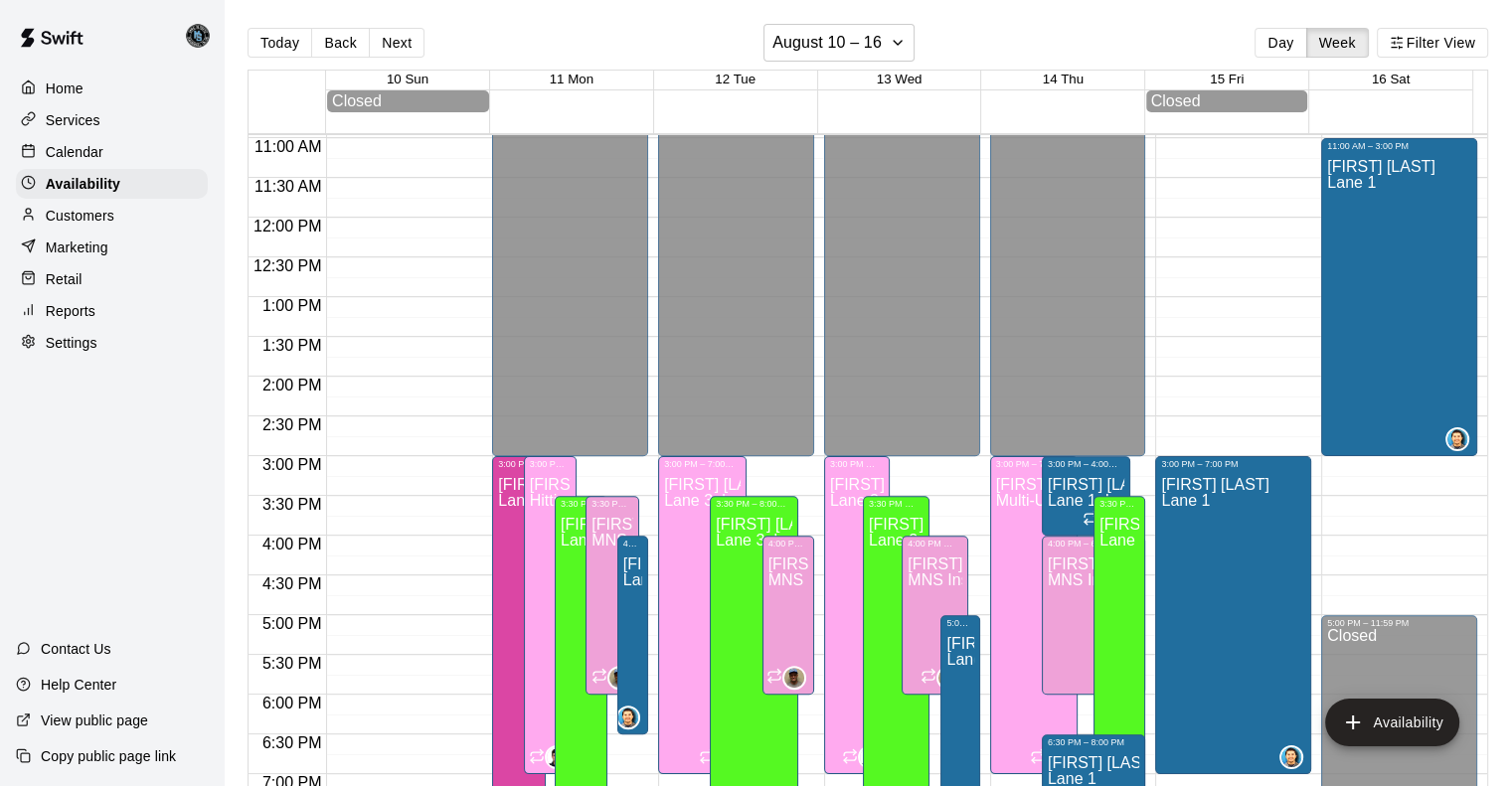 scroll, scrollTop: 873, scrollLeft: 0, axis: vertical 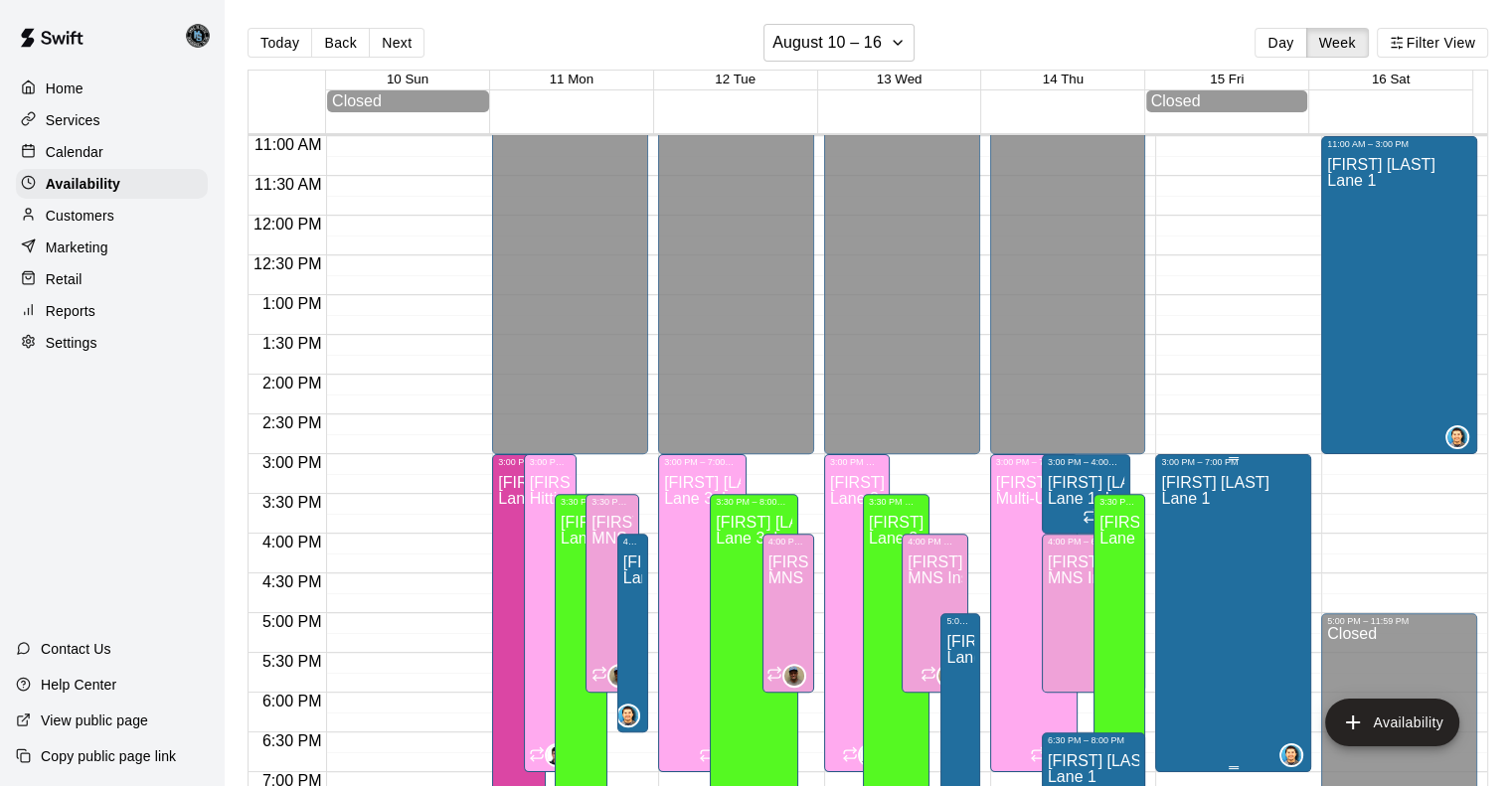 click on "[FIRST] [LAST] Lane 1" at bounding box center [1215, 860] 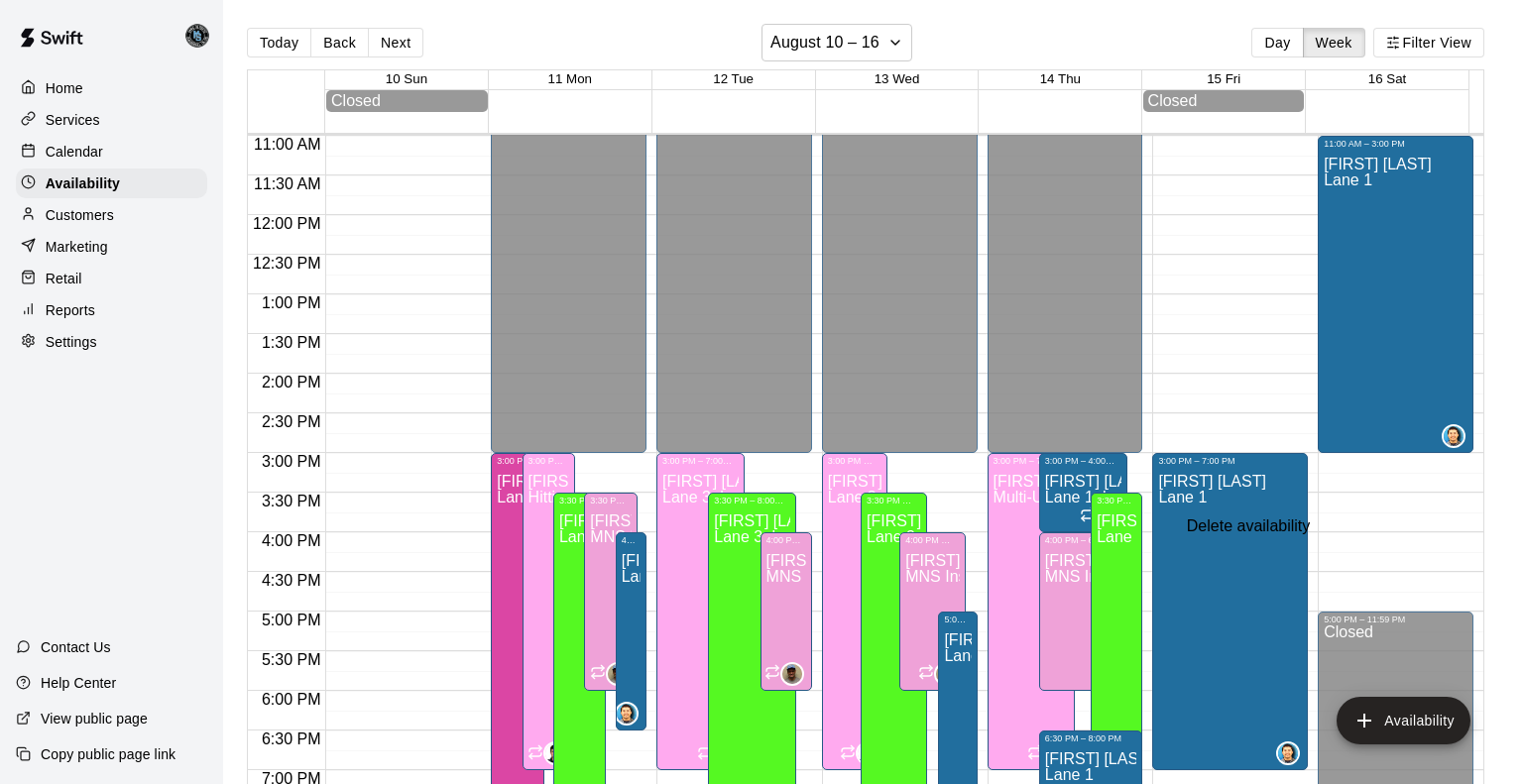click 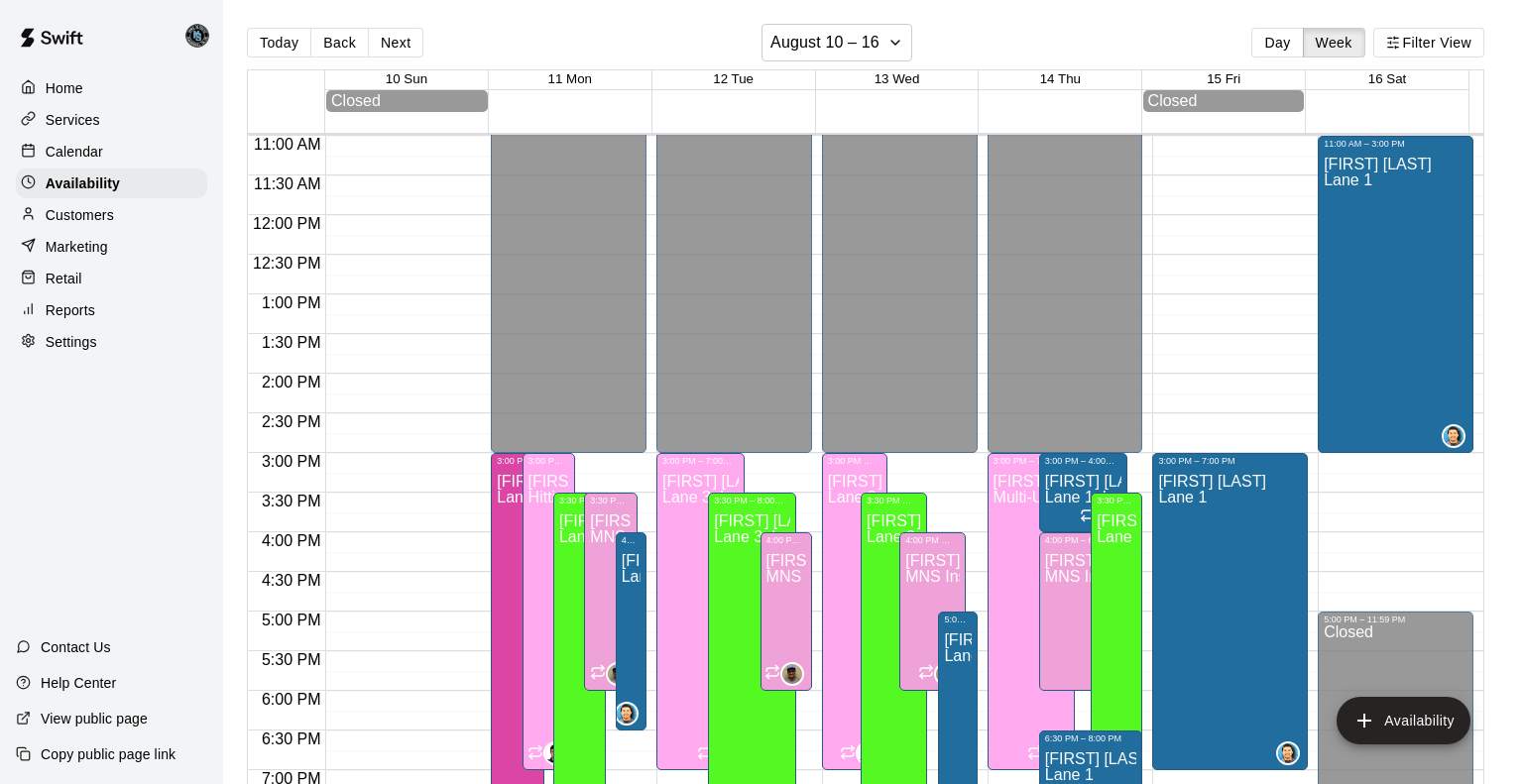 click on "Delete" at bounding box center (84, 948) 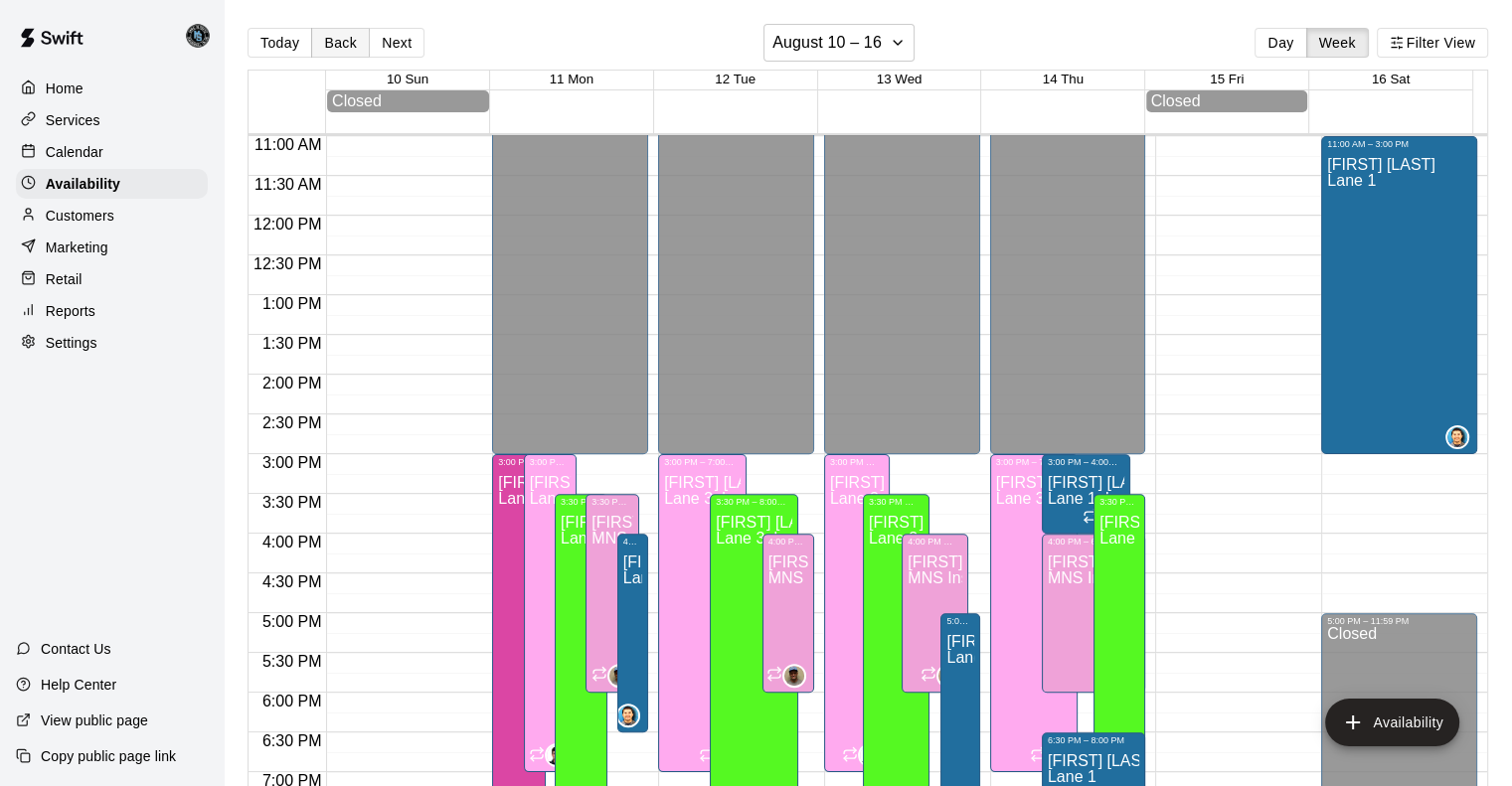 click on "Back" at bounding box center [340, 43] 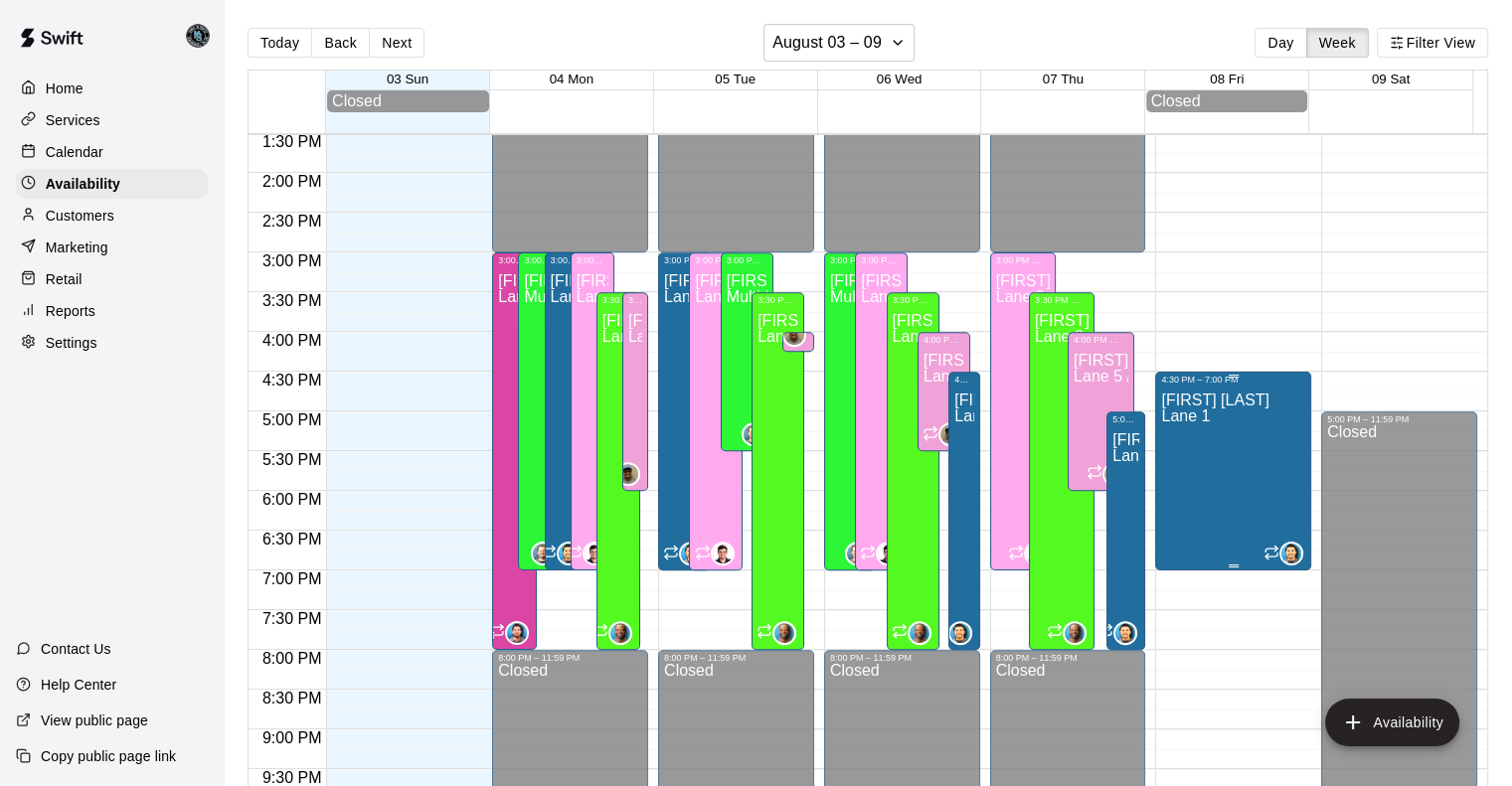 scroll, scrollTop: 1079, scrollLeft: 0, axis: vertical 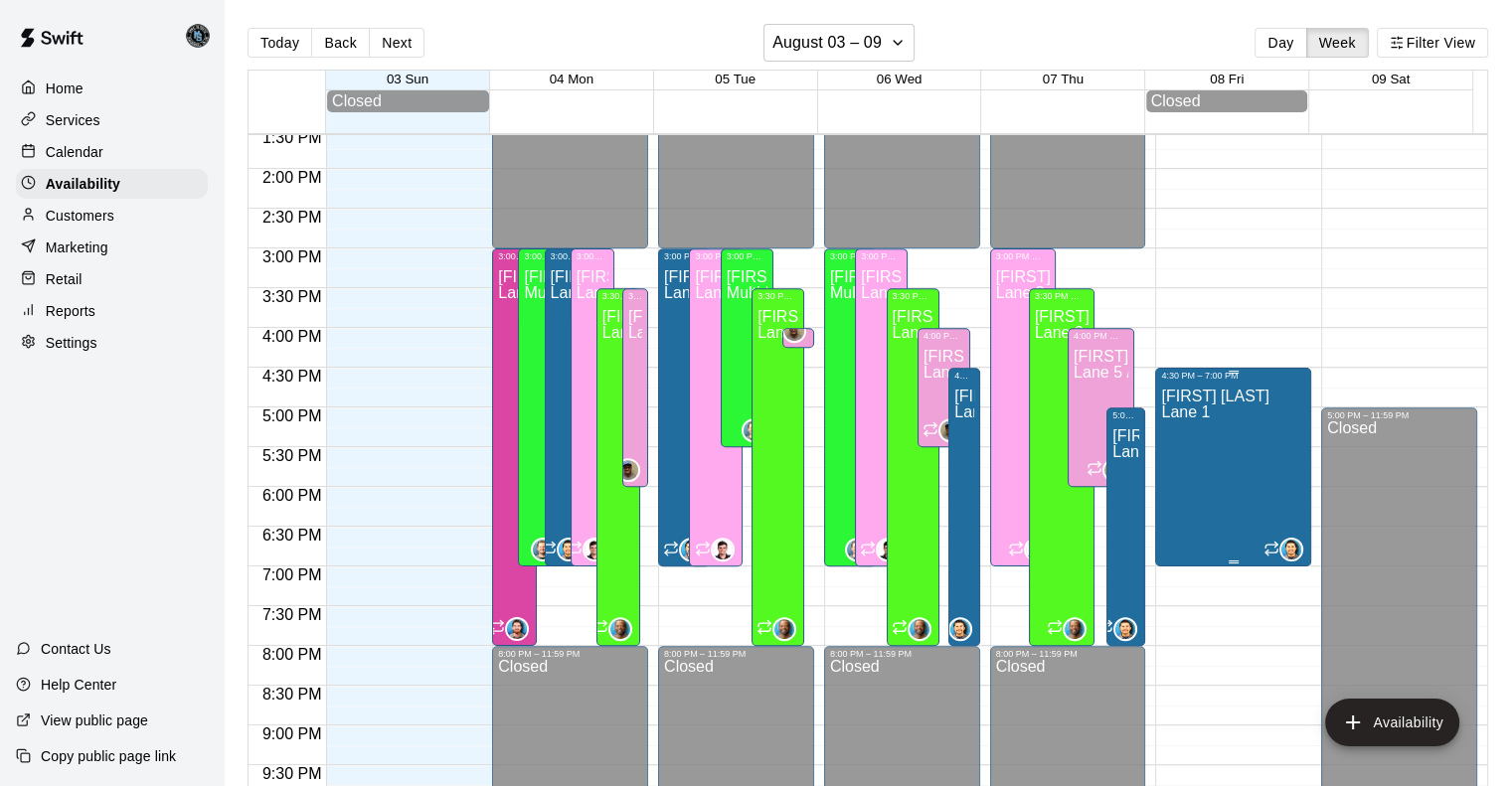 click on "[FIRST] [LAST] Lane 1" at bounding box center [1233, 773] 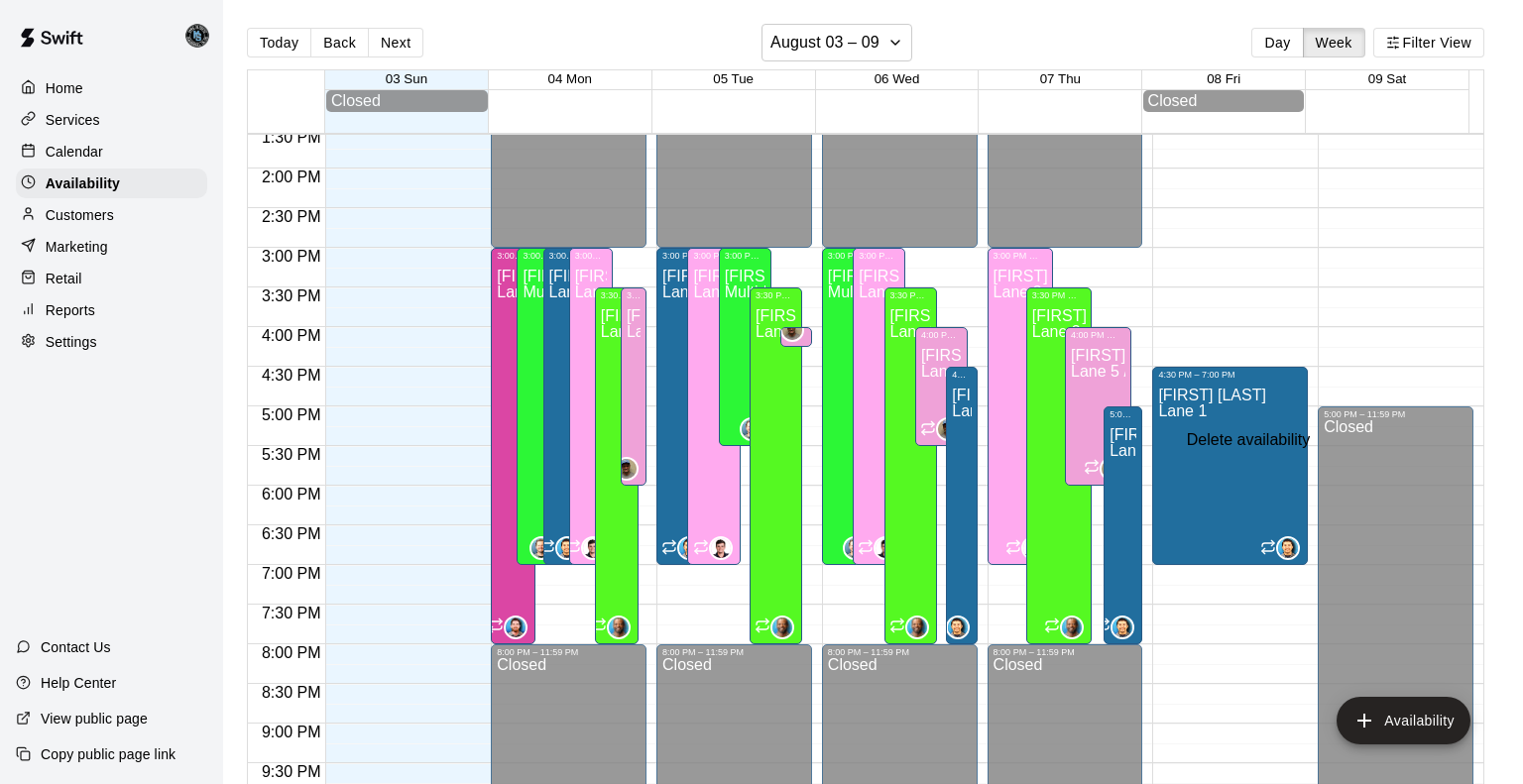 click 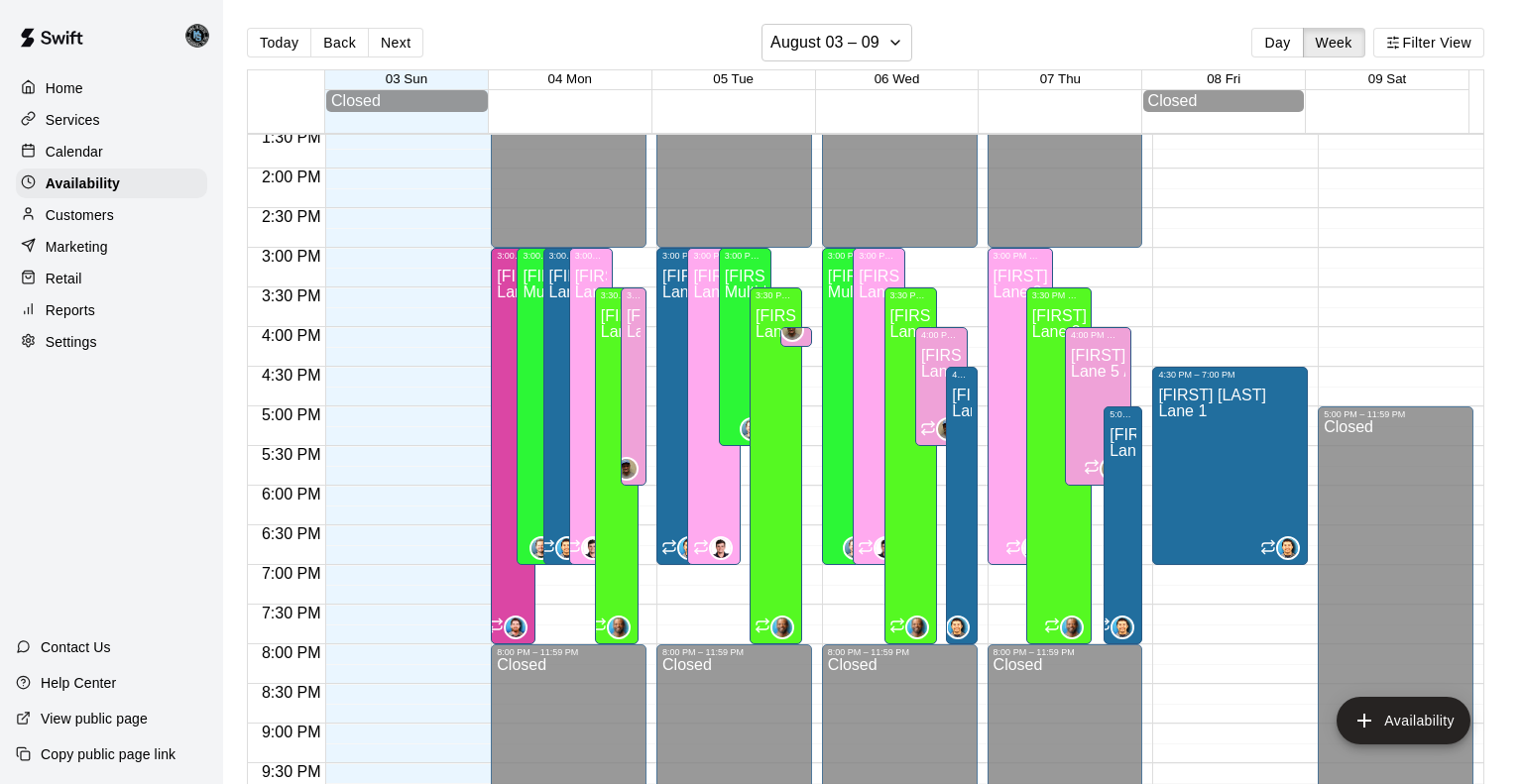 click on "Delete" at bounding box center (84, 10164) 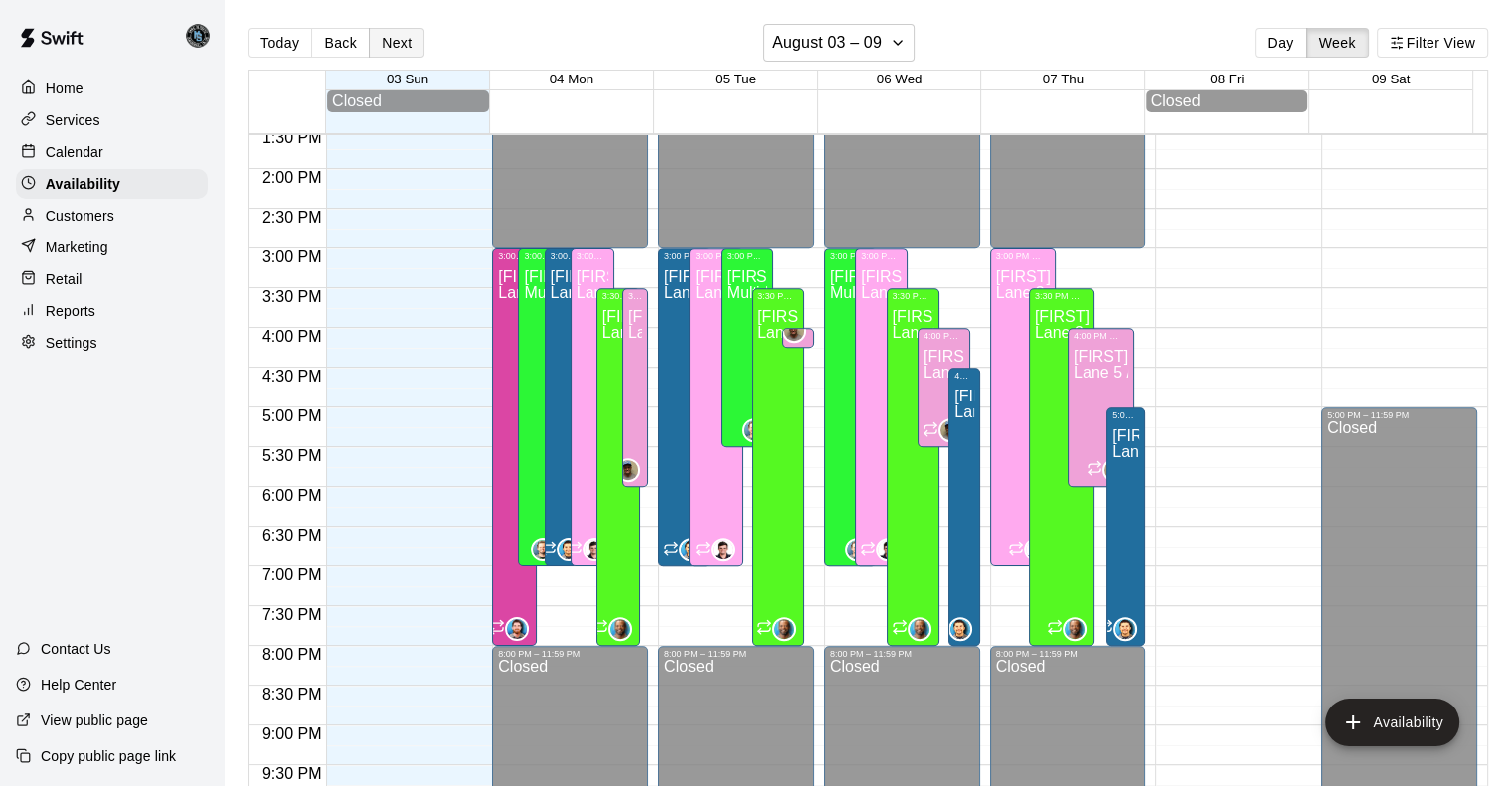 click on "Next" at bounding box center (397, 43) 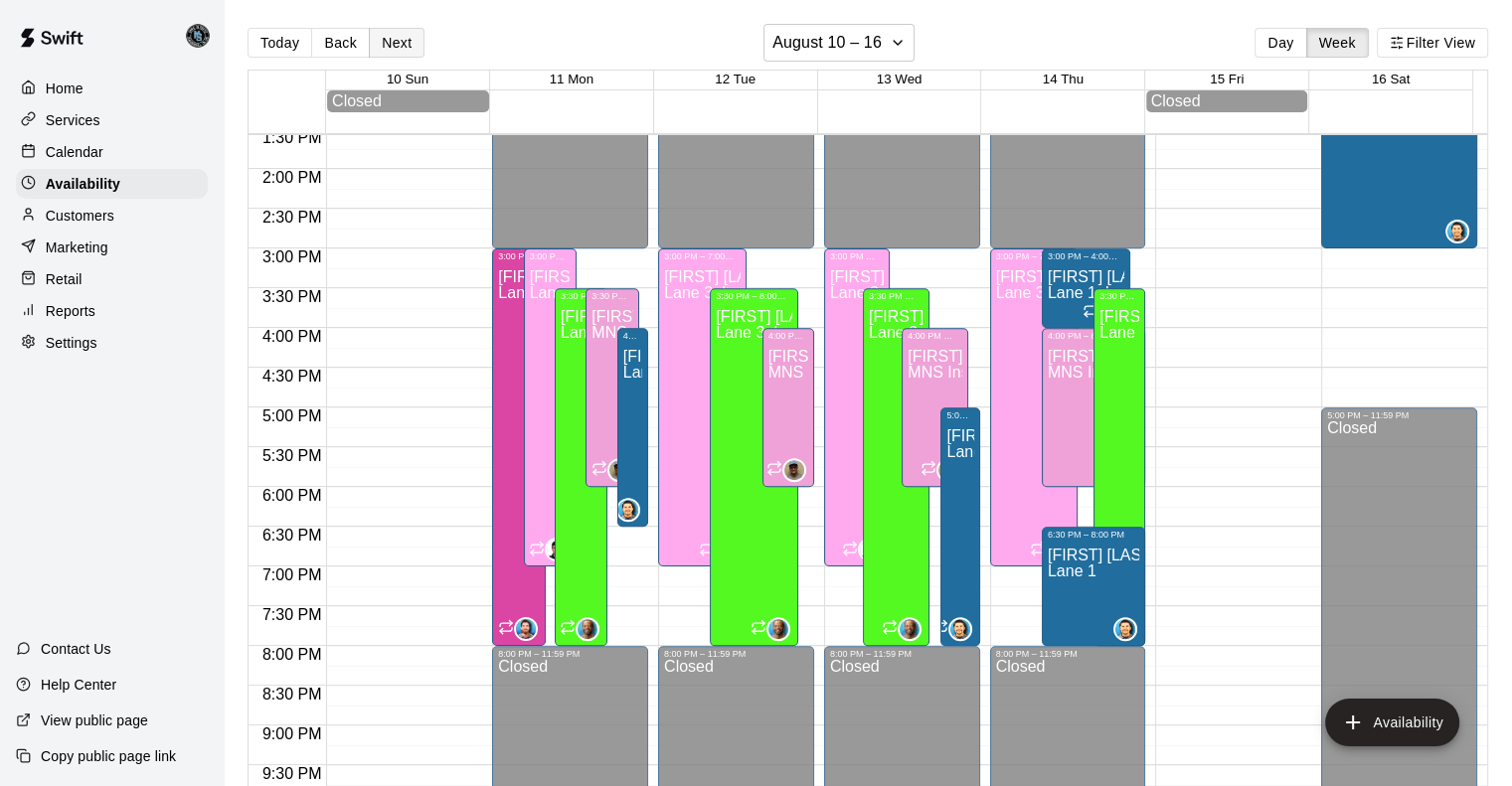click on "Next" at bounding box center (397, 43) 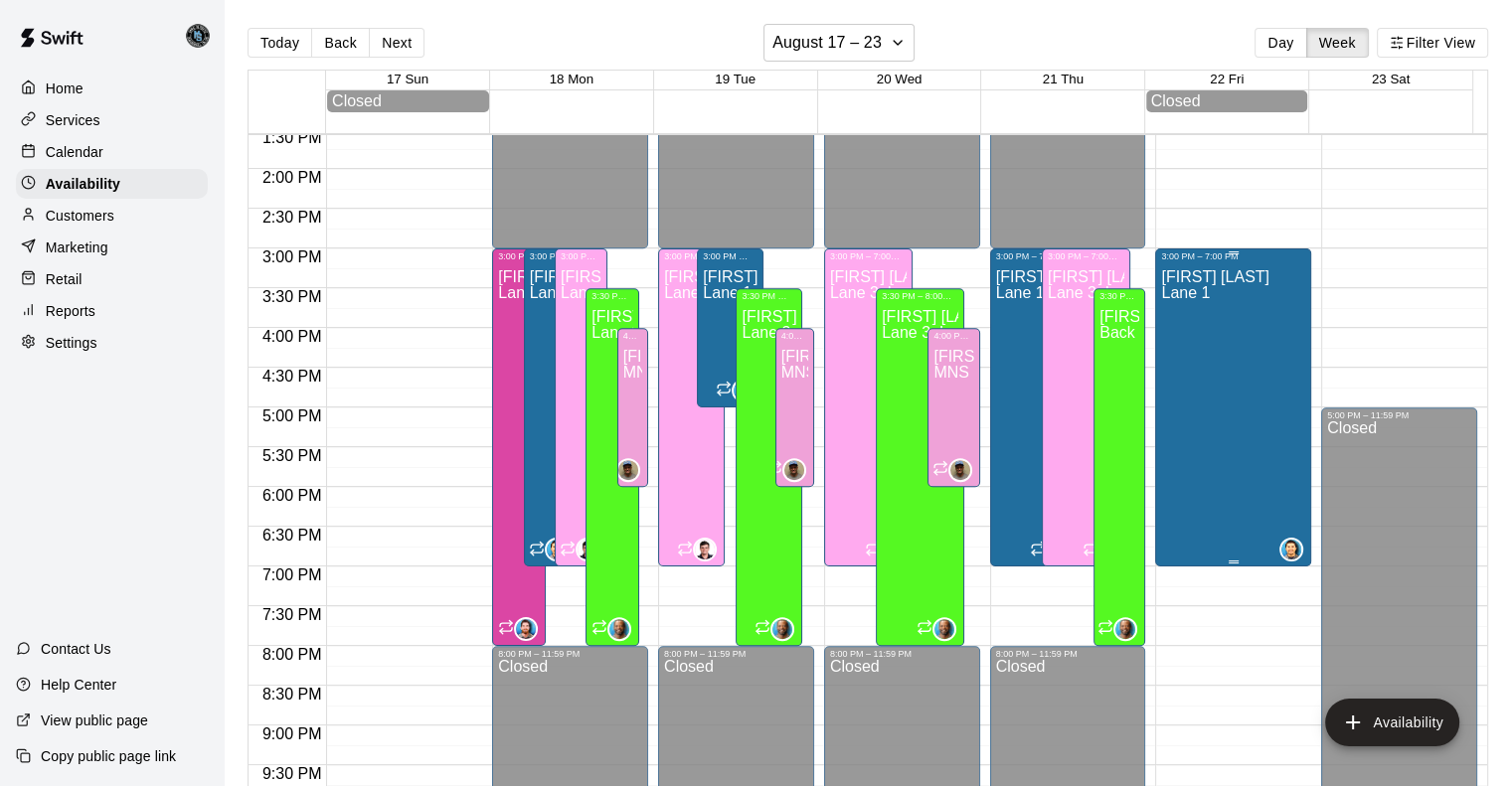 click on "[FIRST] [LAST] Lane 1" at bounding box center [1215, 654] 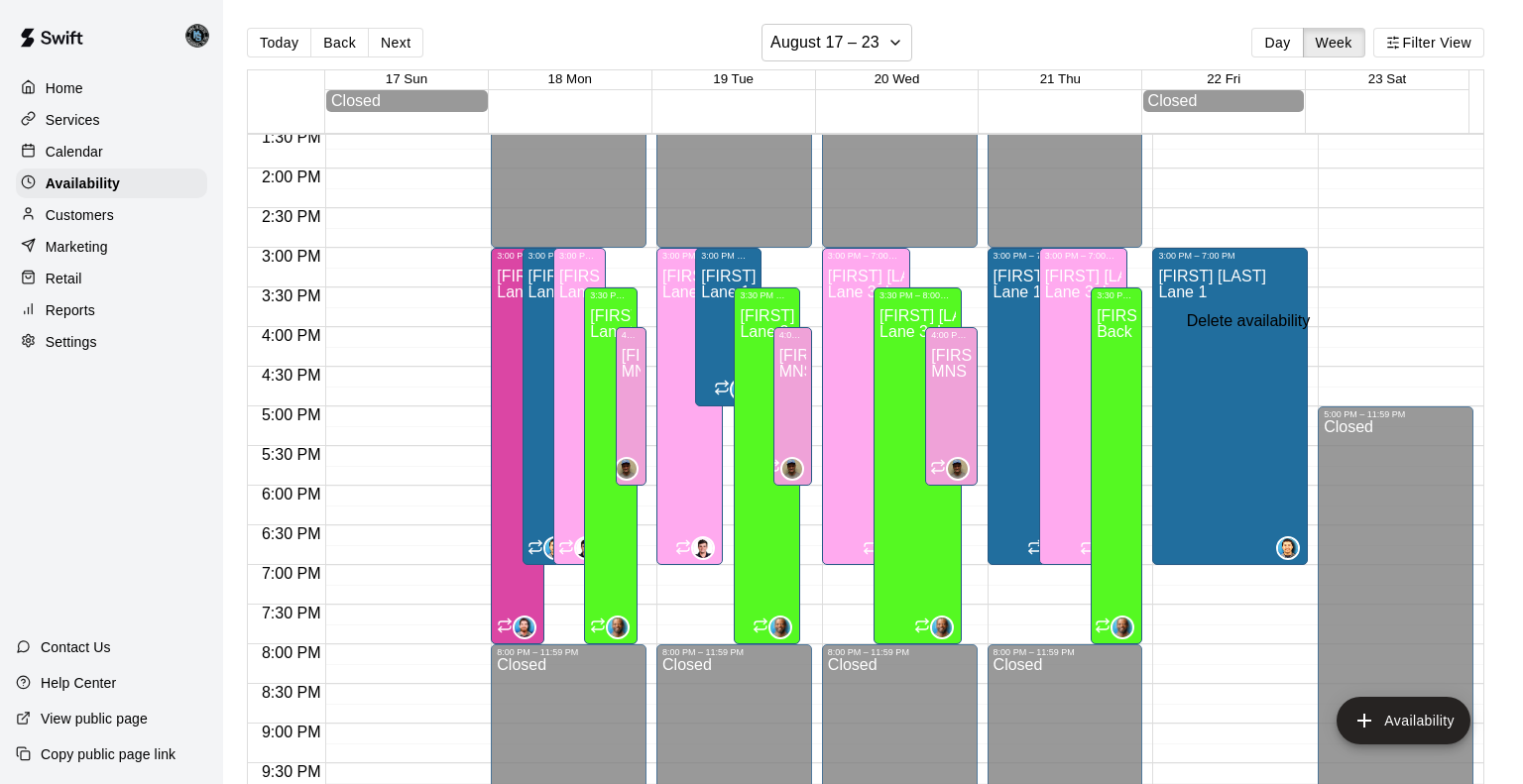 click 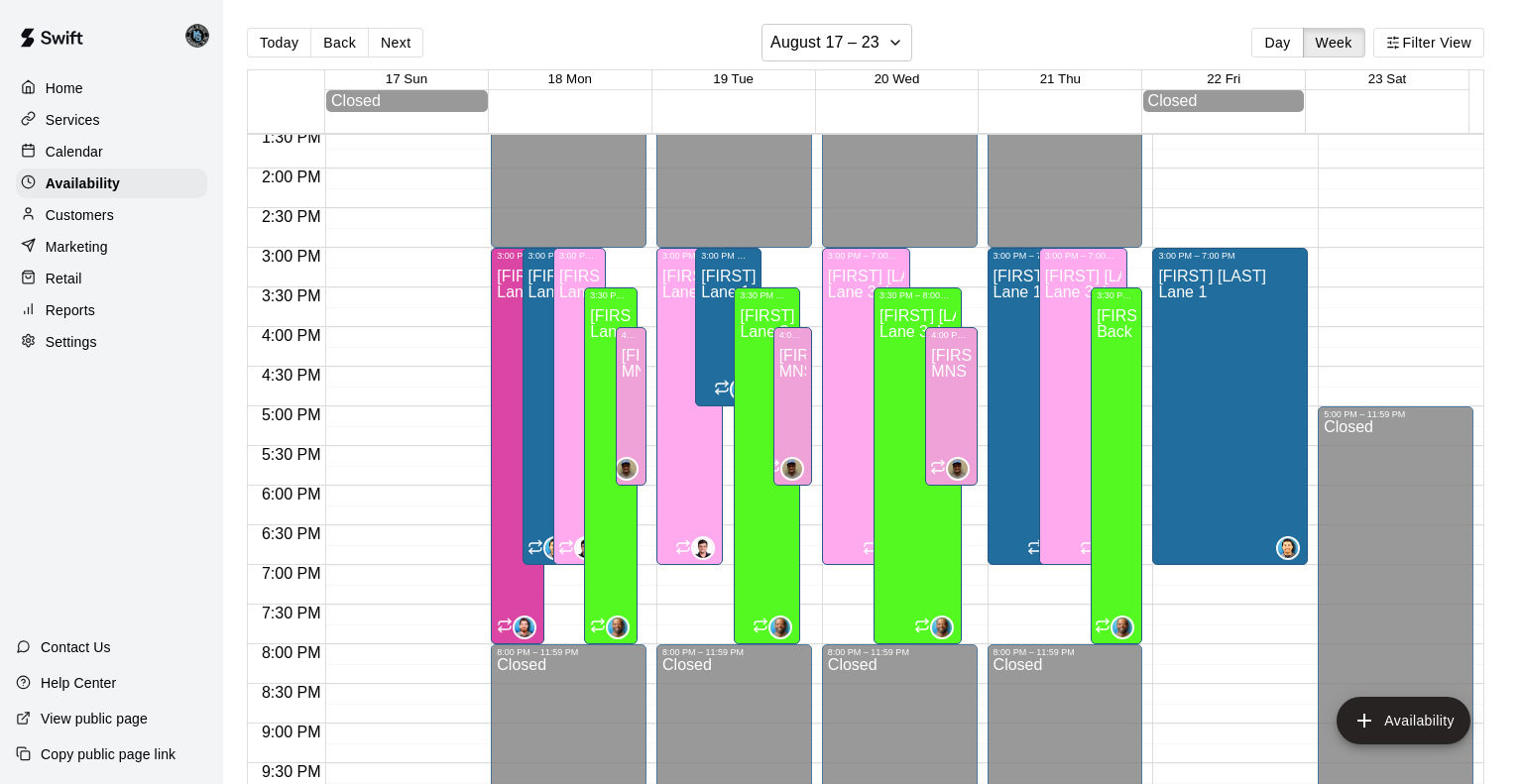 click on "Delete" at bounding box center (84, 948) 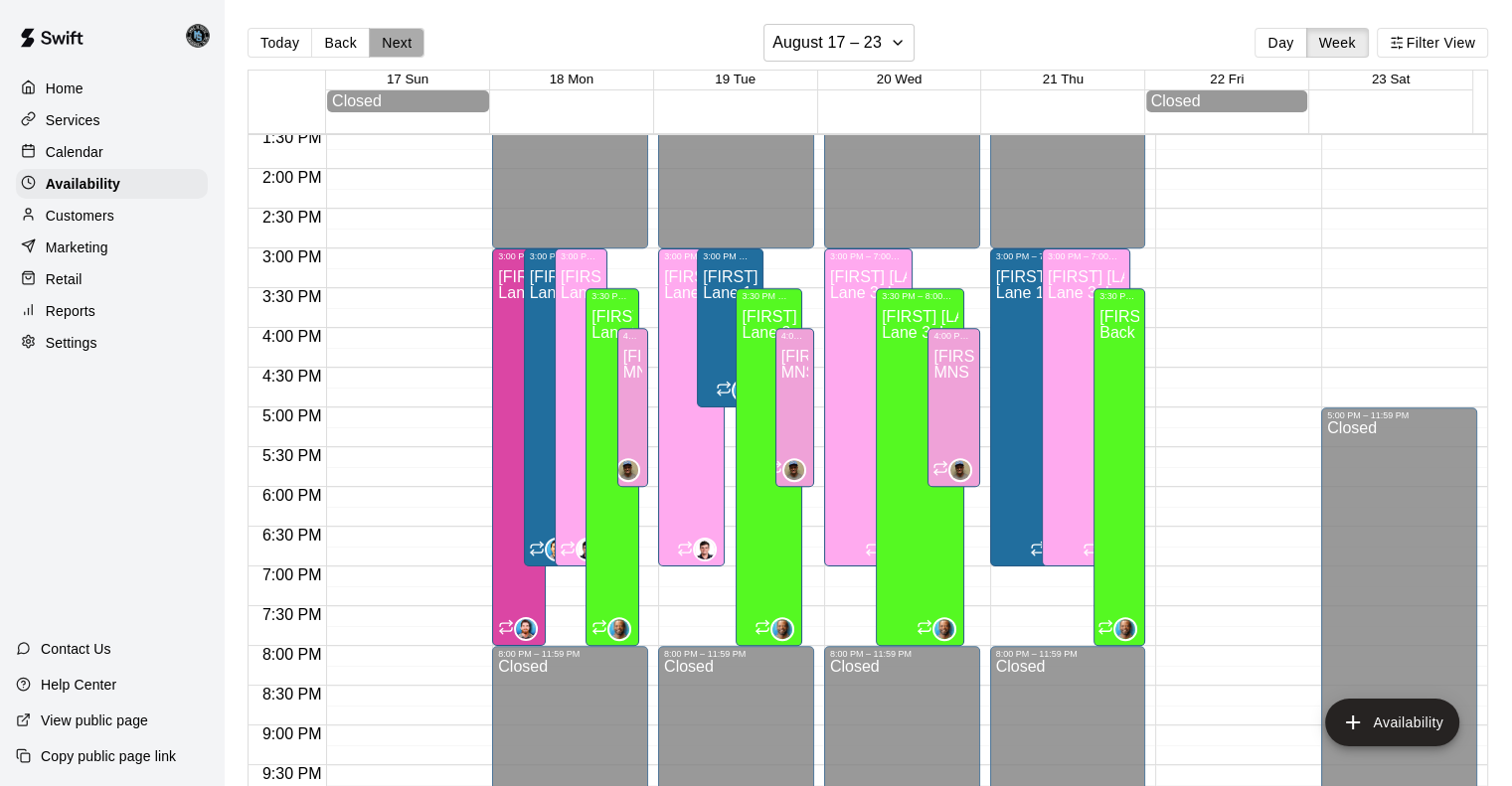 click on "Next" at bounding box center [397, 43] 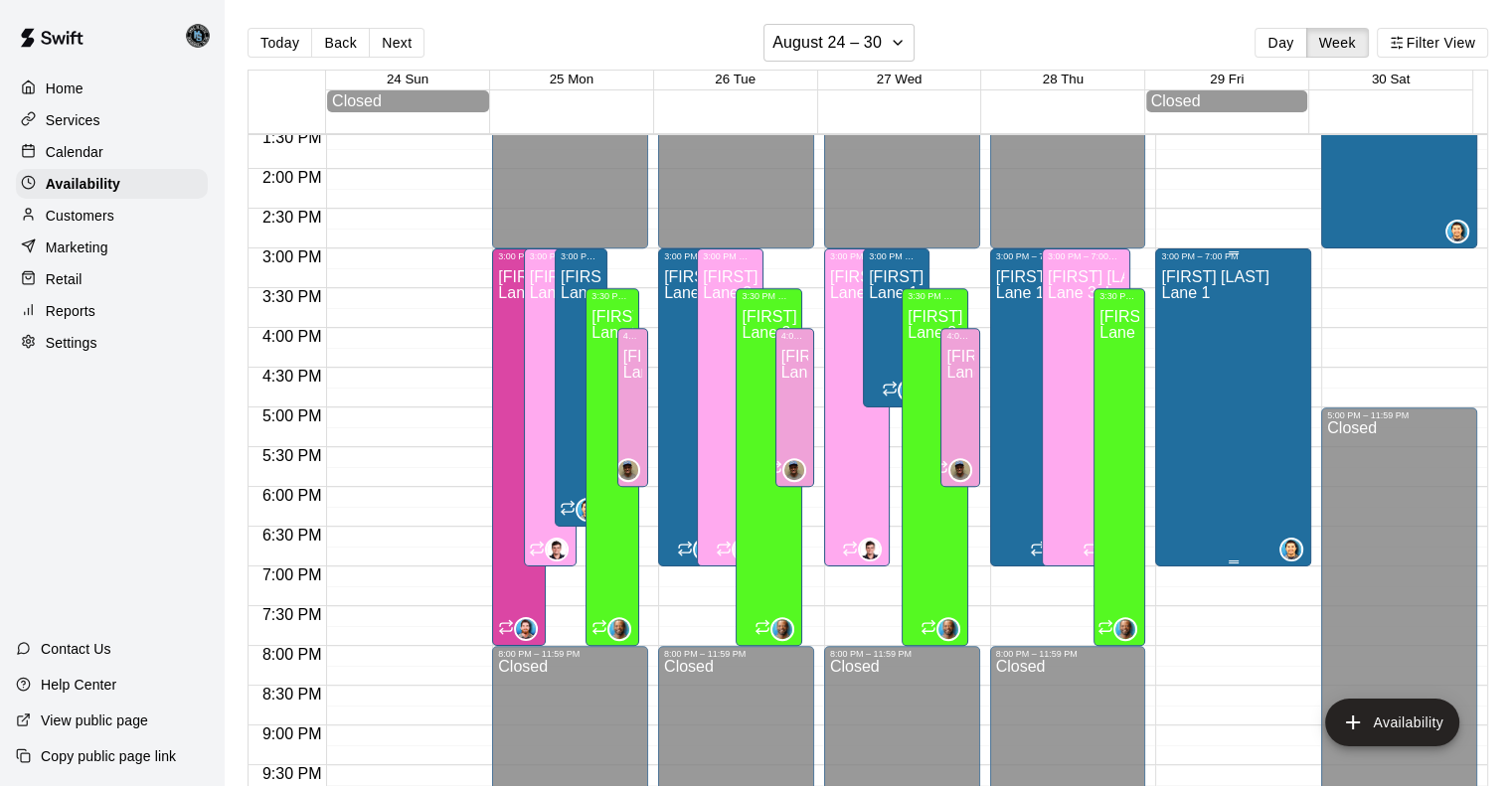 click on "[FIRST] [LAST] Lane 1" at bounding box center (1215, 654) 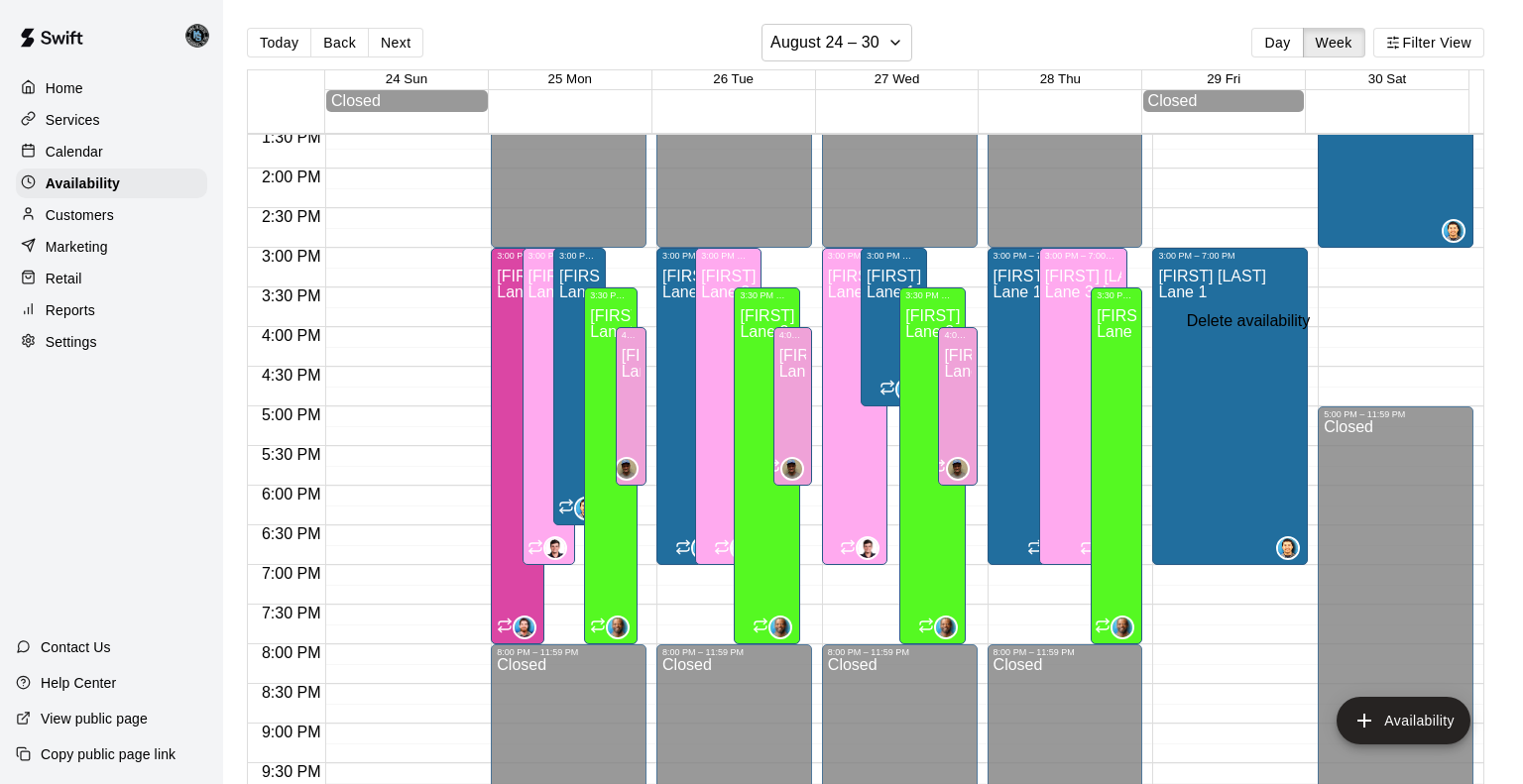 click 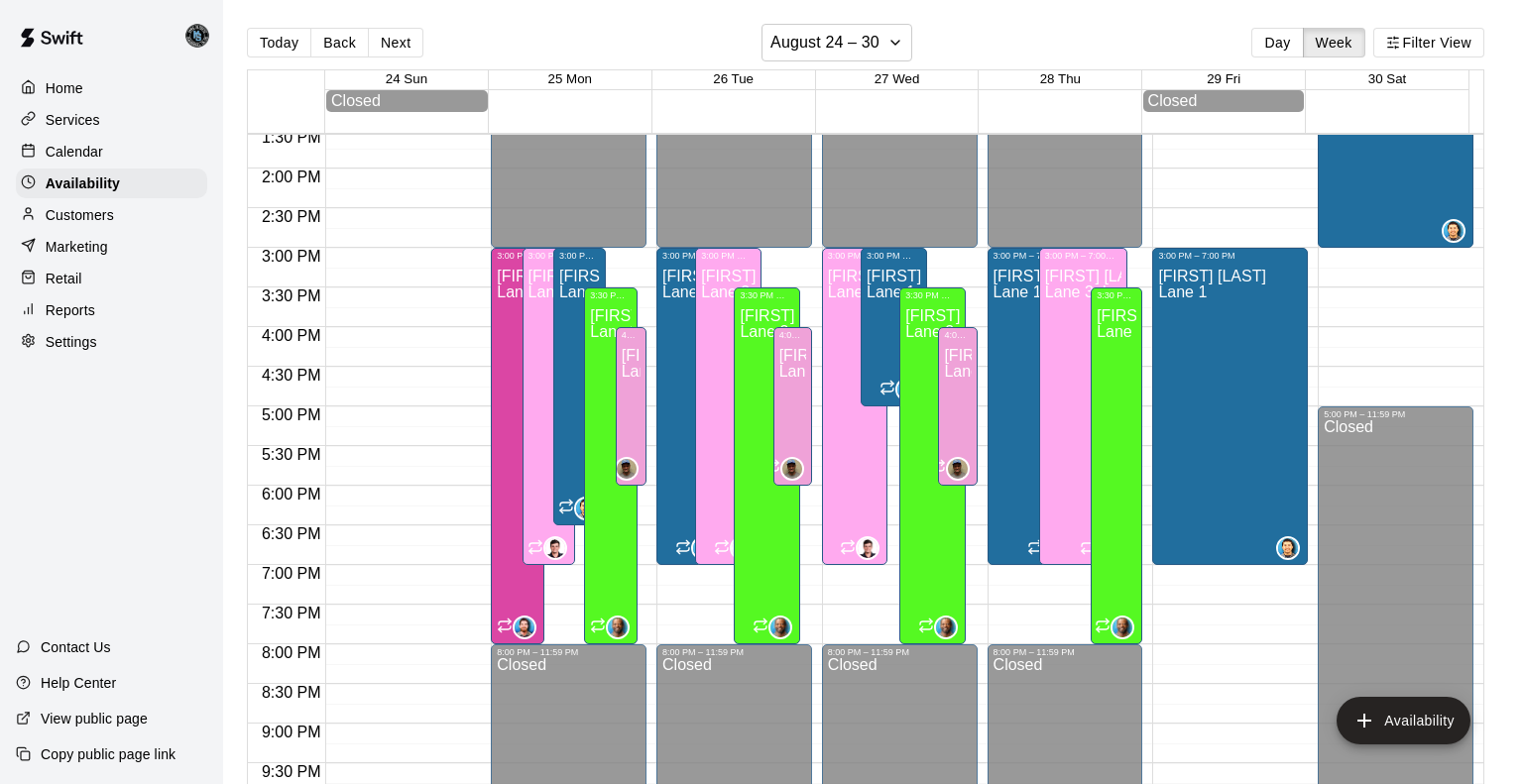 click on "Delete" at bounding box center (84, 948) 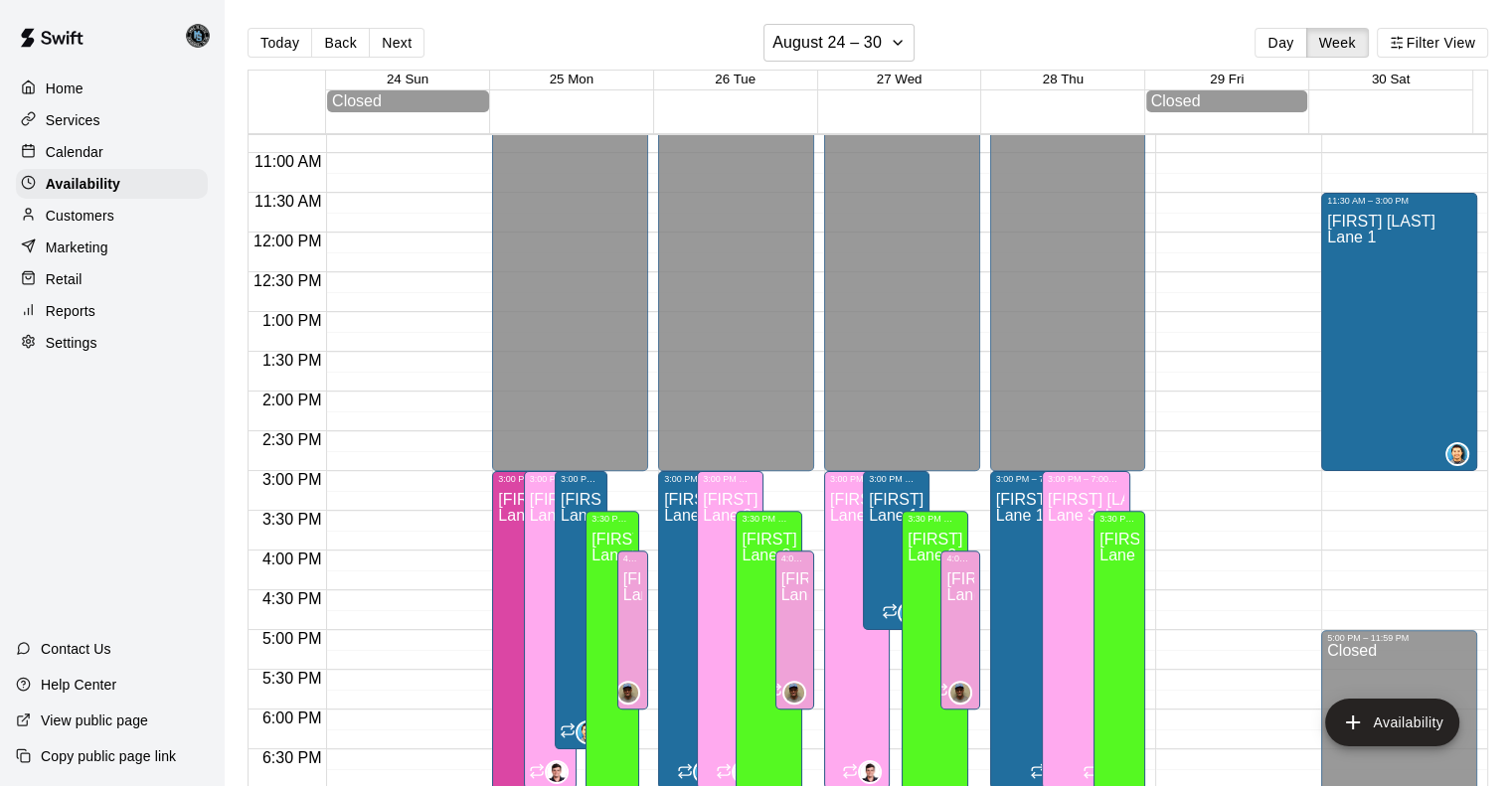 scroll, scrollTop: 855, scrollLeft: 0, axis: vertical 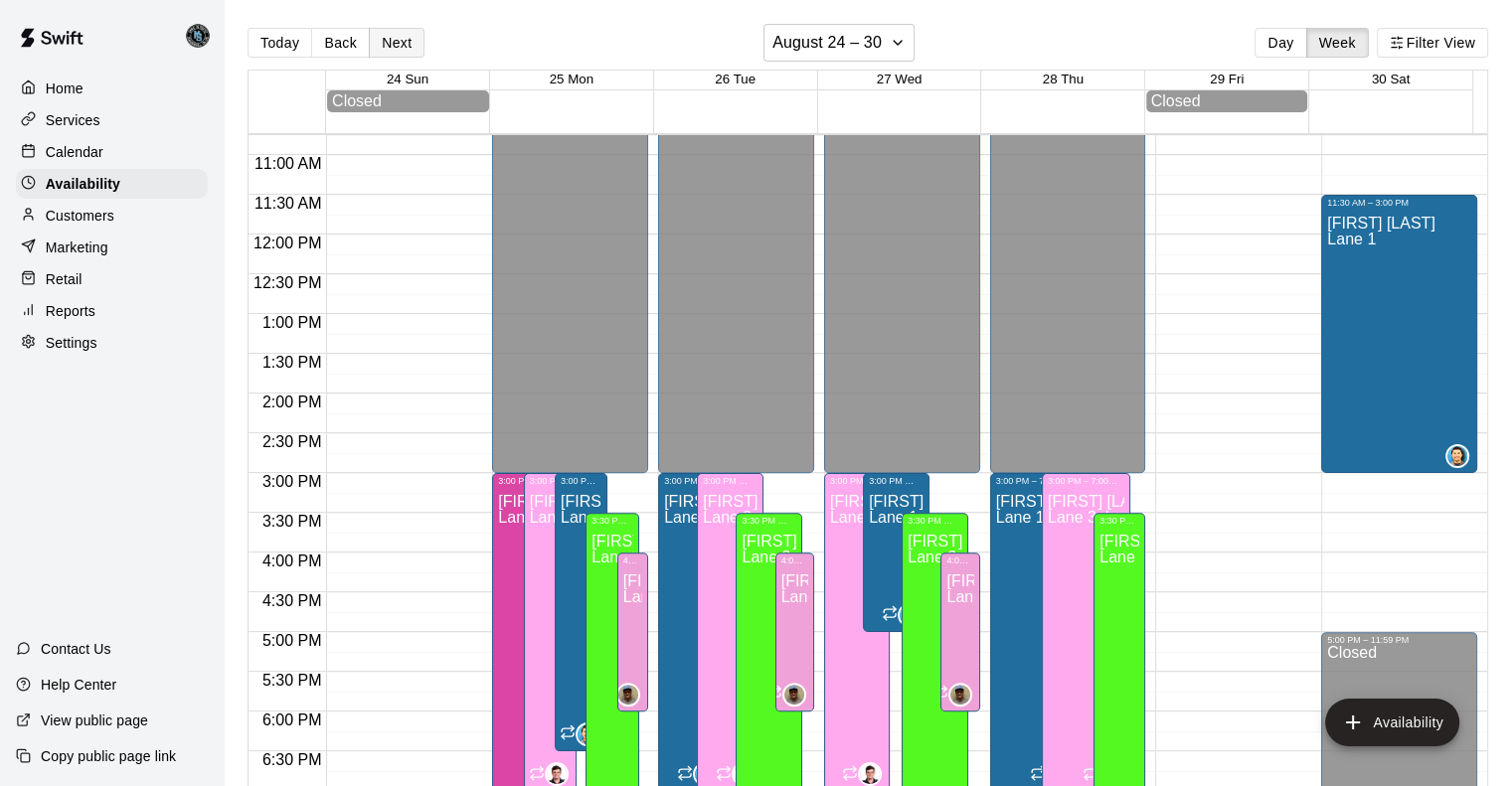 click on "Next" at bounding box center [397, 43] 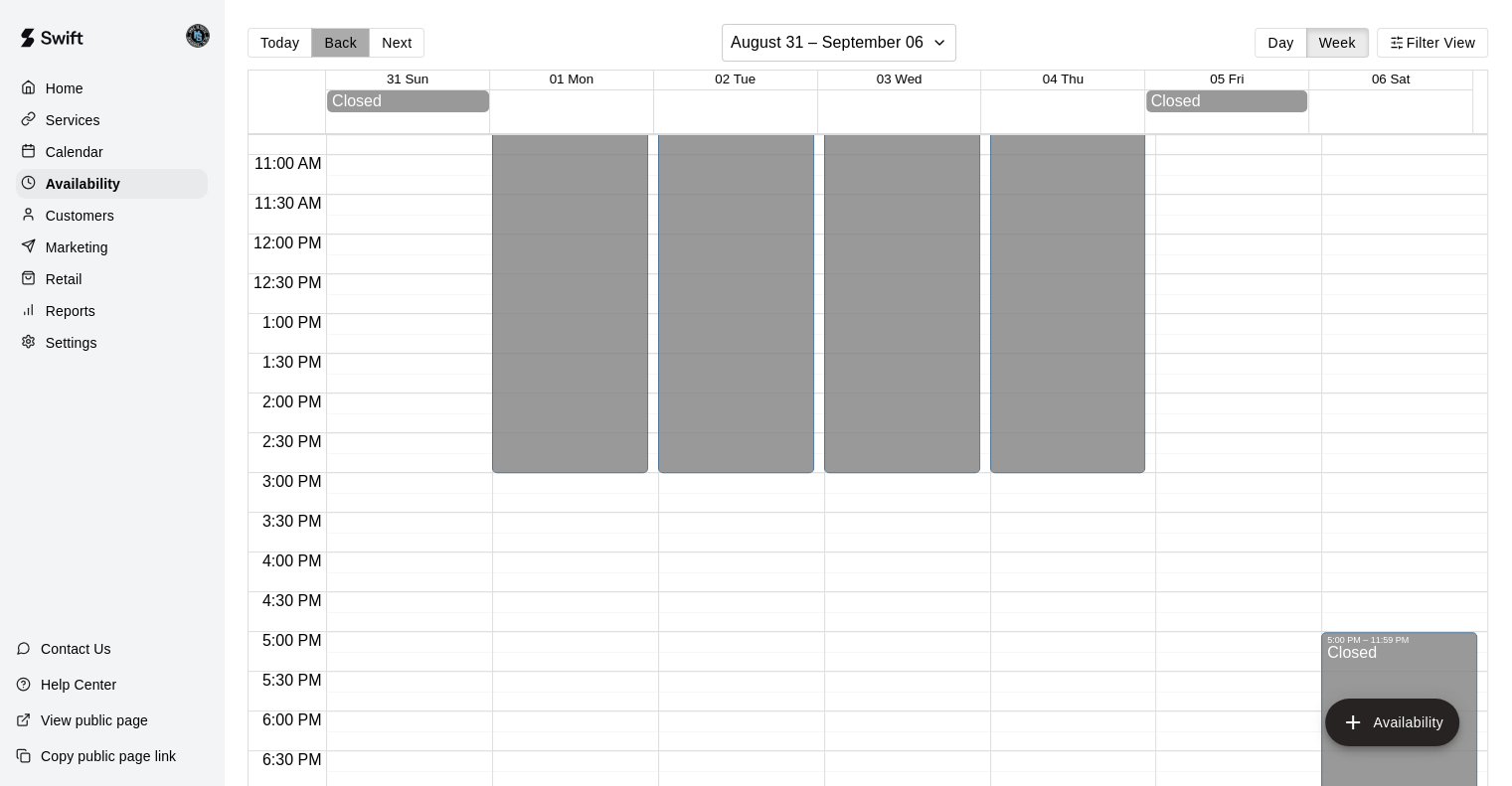 click on "Back" at bounding box center [340, 43] 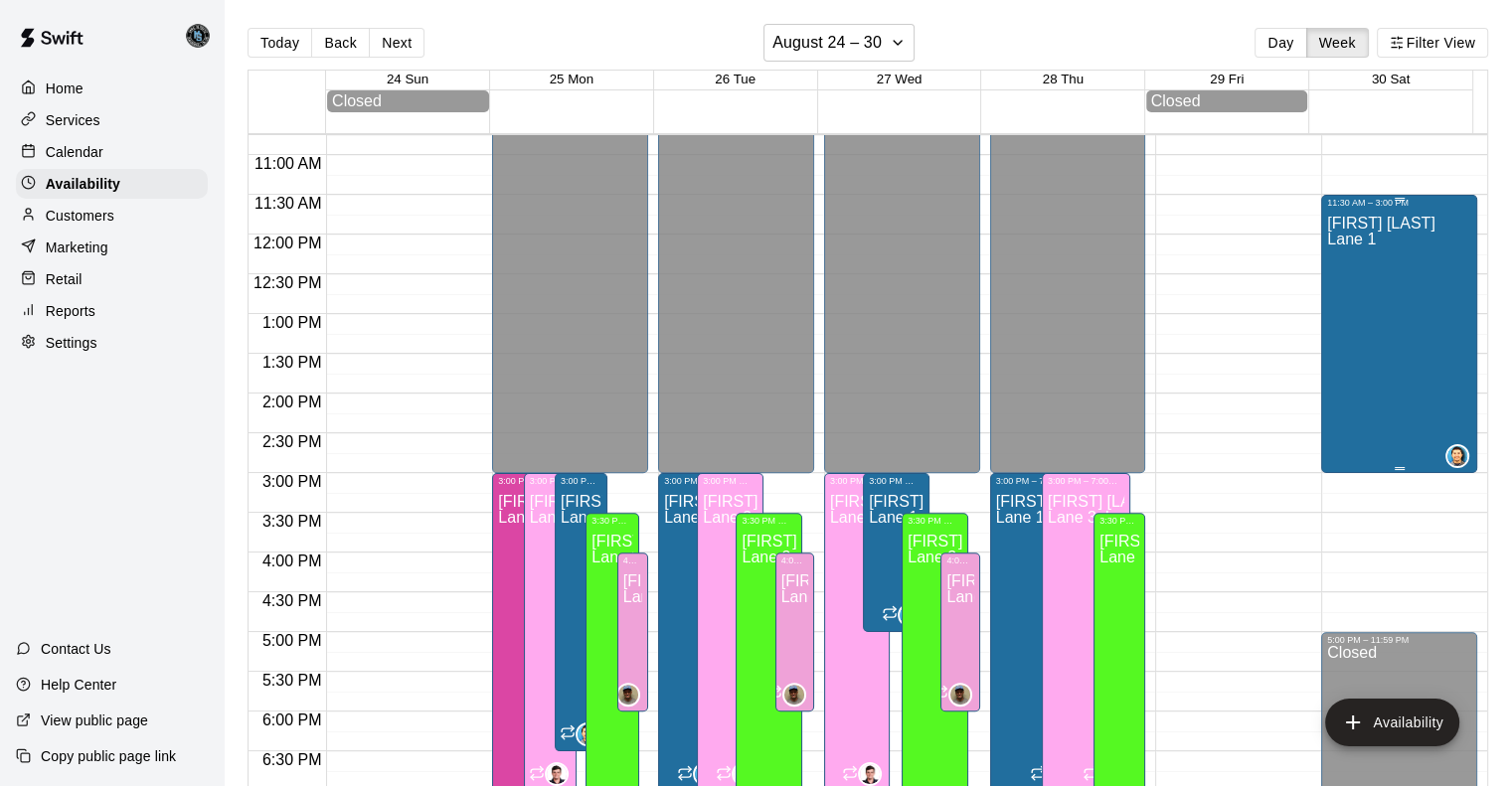 click on "[FIRST] [LAST] Lane 1" at bounding box center (1381, 600) 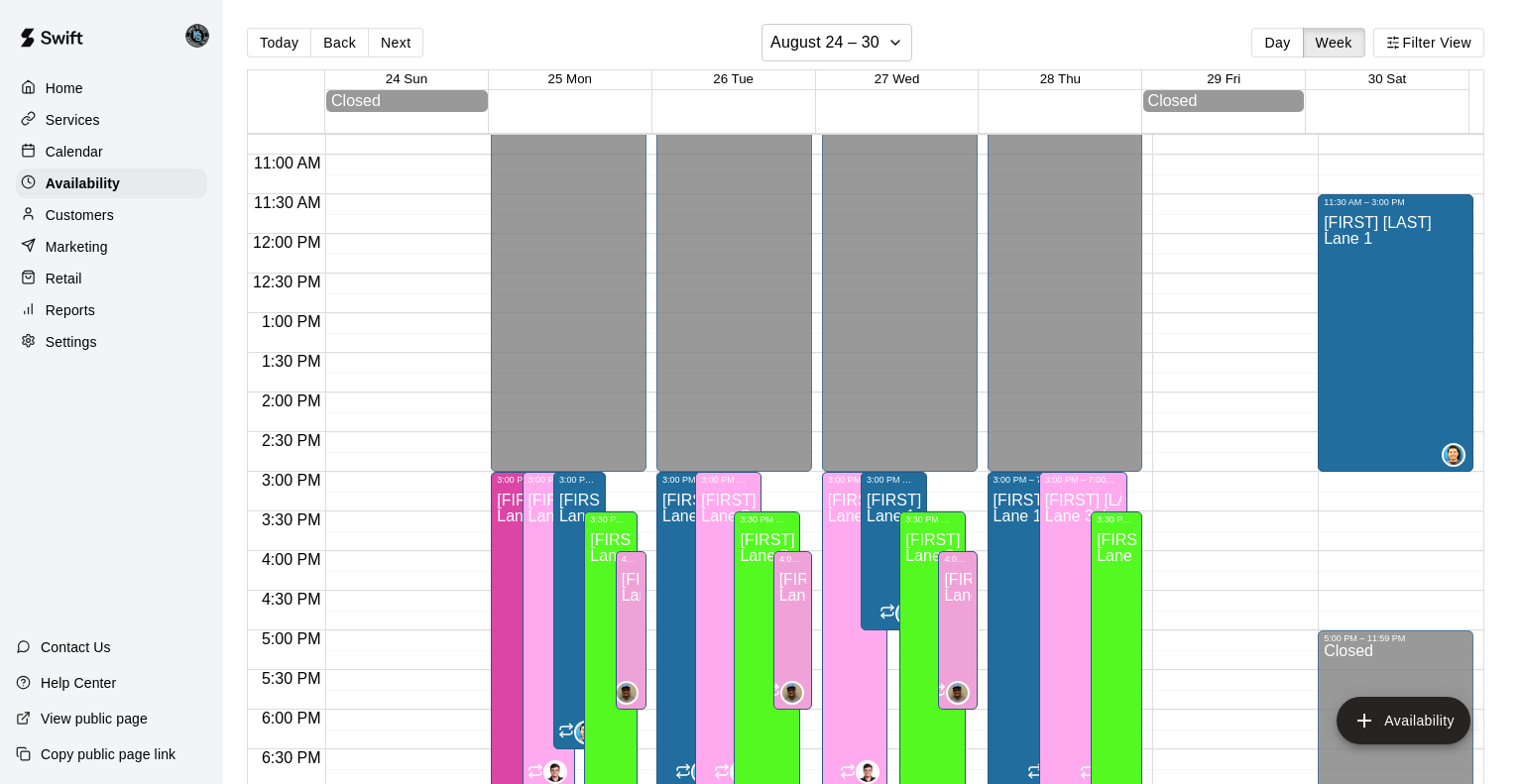 click 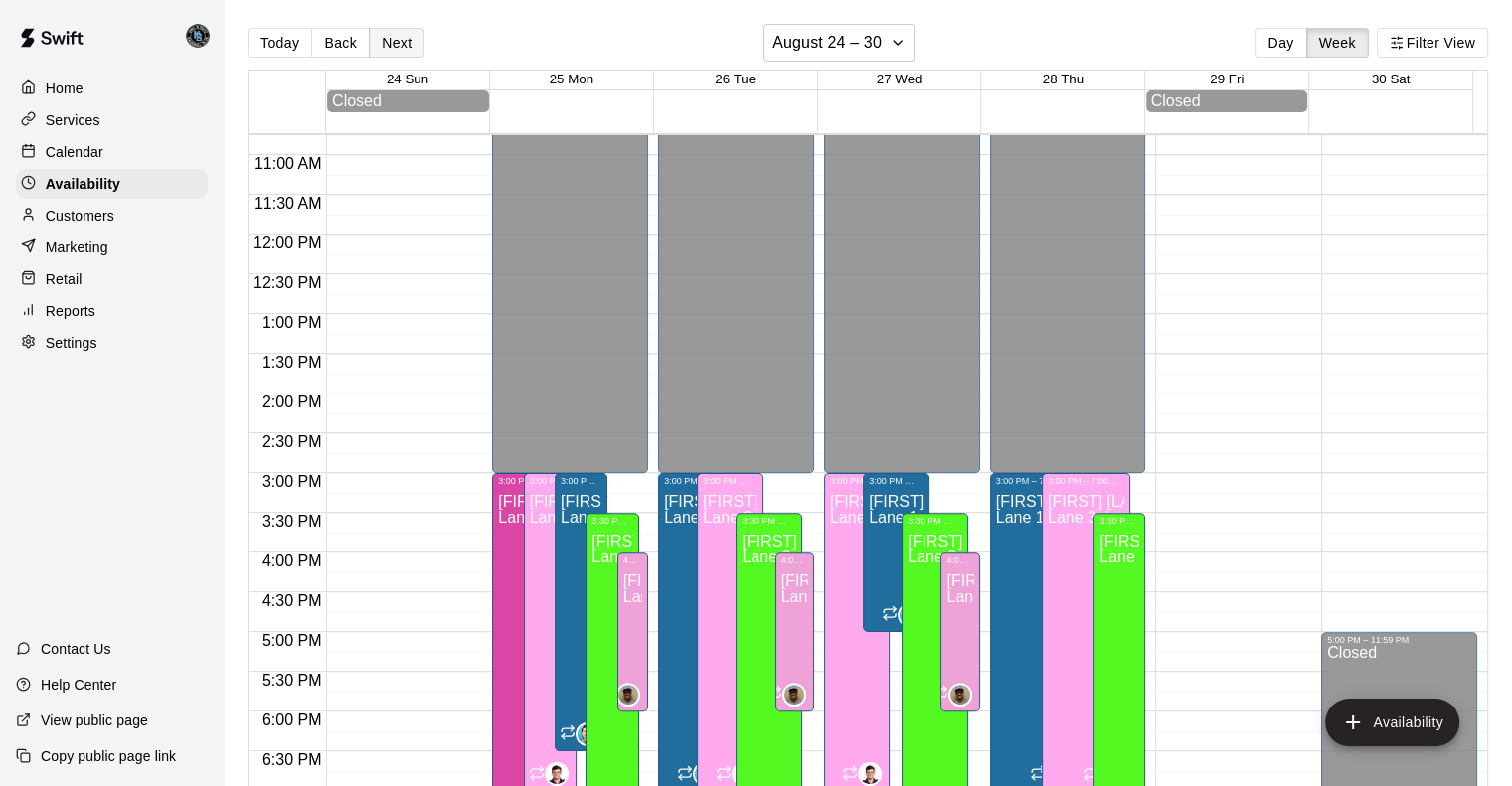click on "Next" at bounding box center [397, 43] 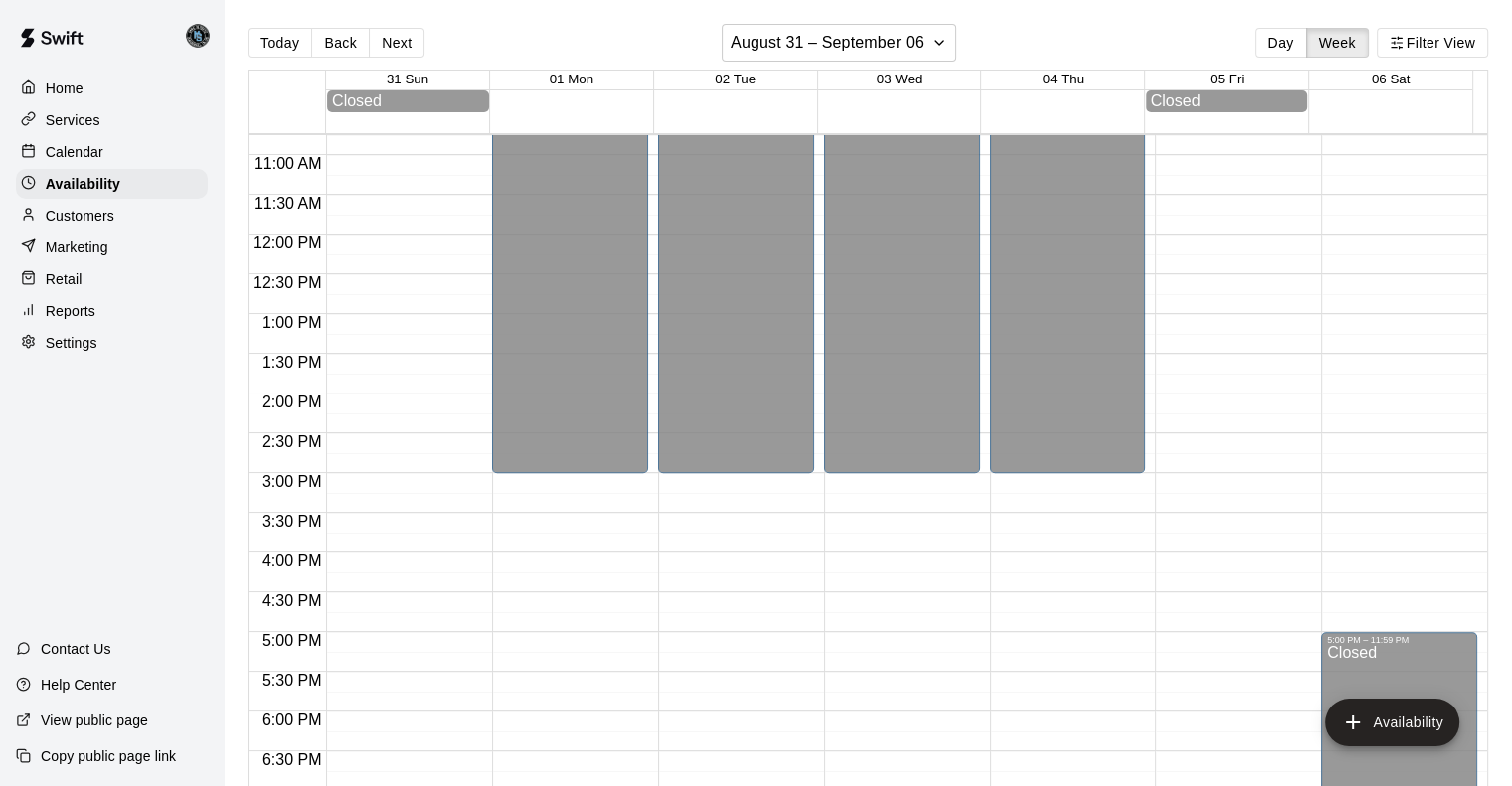 click on "Settings" at bounding box center (72, 343) 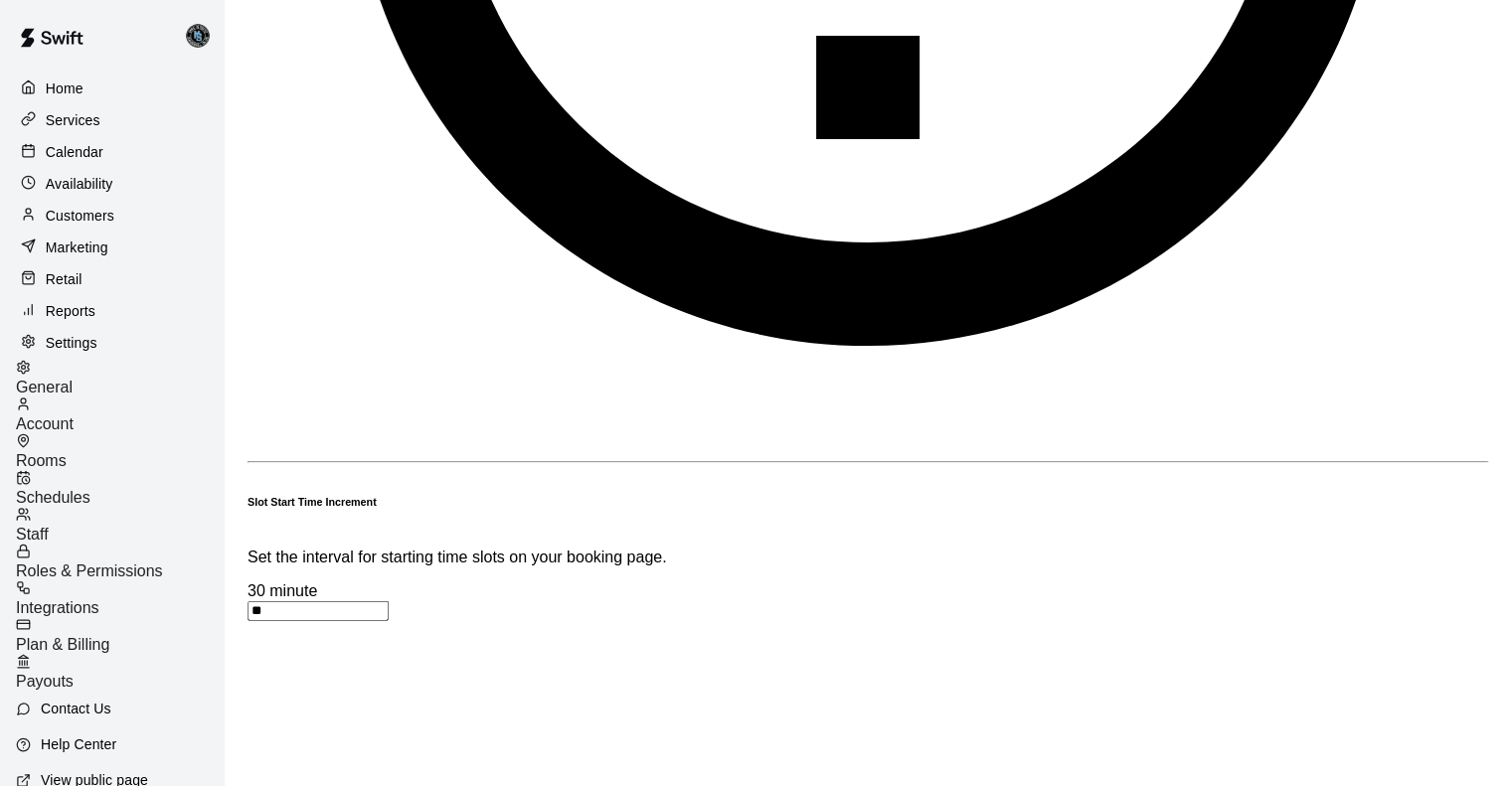 scroll, scrollTop: 4816, scrollLeft: 0, axis: vertical 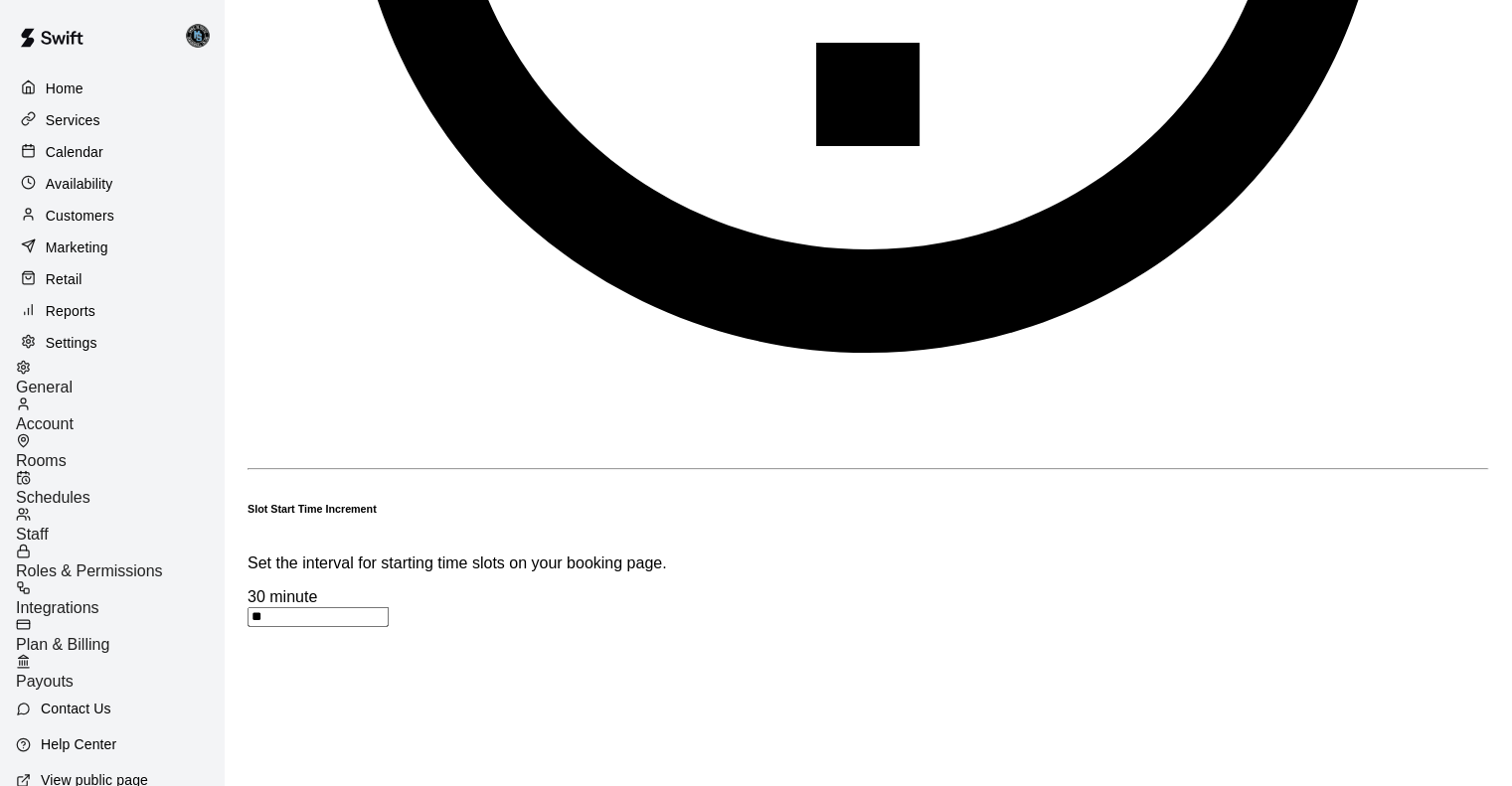 click on "Schedules" at bounding box center [53, 497] 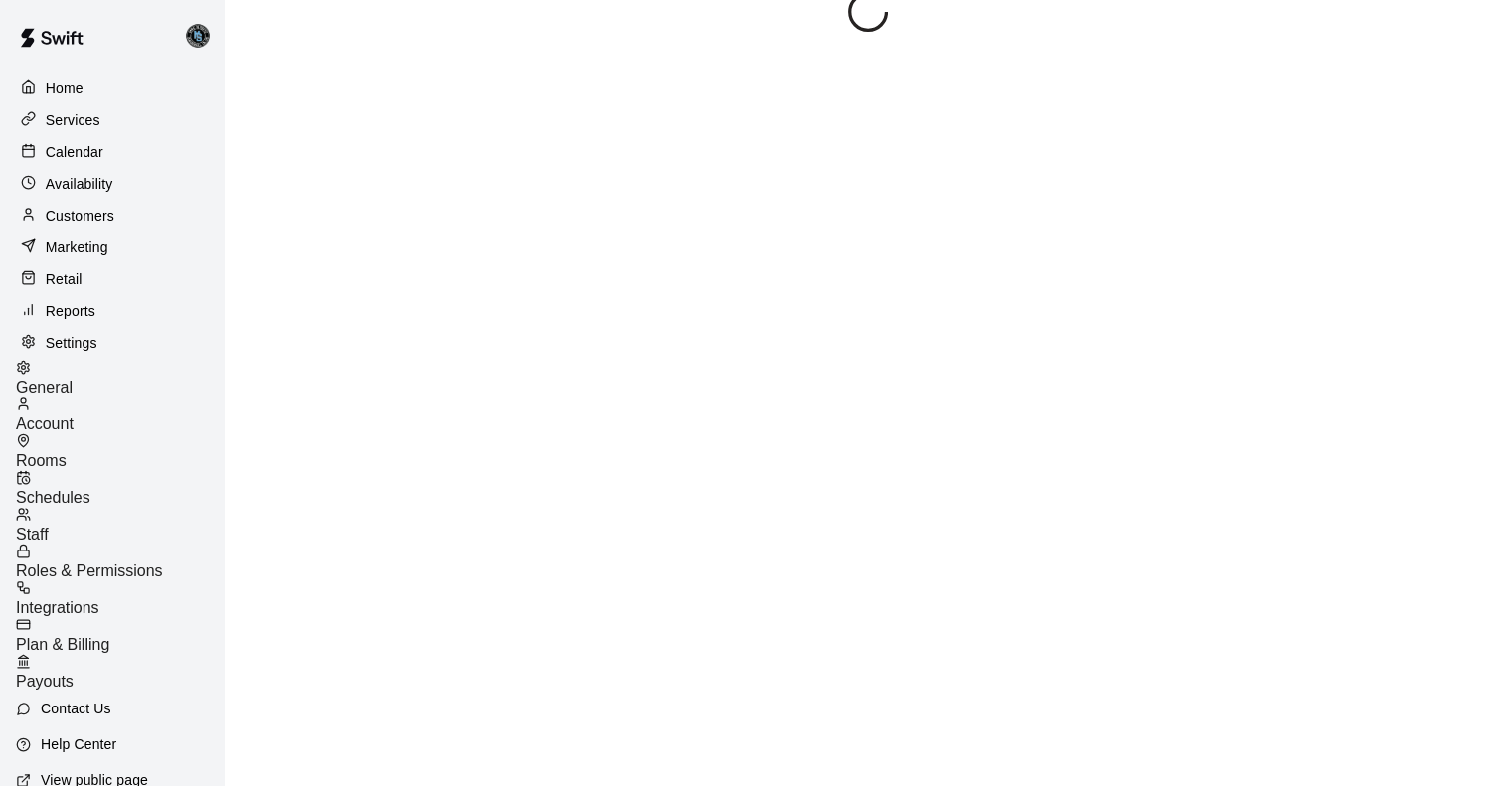scroll, scrollTop: 0, scrollLeft: 0, axis: both 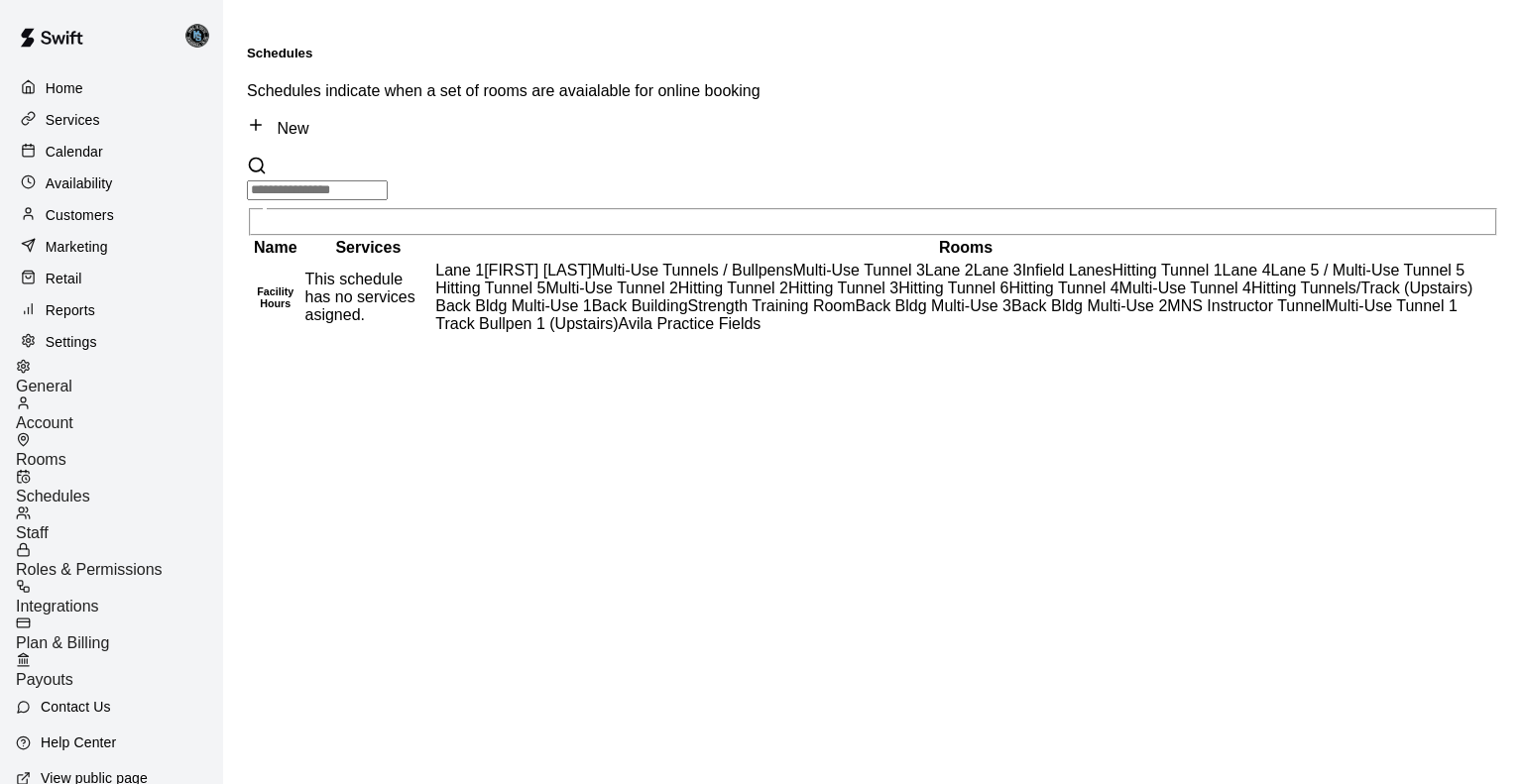 click on "Lane 1 Mac N Seitz Multi-Use Tunnels / Bullpens Multi-Use Tunnel 3 Lane 2 Lane 3 Infield Lanes Hitting Tunnel 1 Lane 4 Lane 5 / Multi-Use Tunnel 5 Hitting Tunnel 5 Multi-Use Tunnel 2 Hitting Tunnel 2 Hitting Tunnel 3 Hitting Tunnel 6 Hitting Tunnel 4 Hitting Tunnels/Track (Upstairs) Back Bldg Multi-Use 1 Back Building Strength Training Room Back Bldg Multi-Use 3 Back Bldg Multi-Use 2 MNS Instructor Tunnel Multi-Use Tunnel 1 Track Bullpen 1 (Upstairs) Avila Practice Fields" at bounding box center (966, 297) 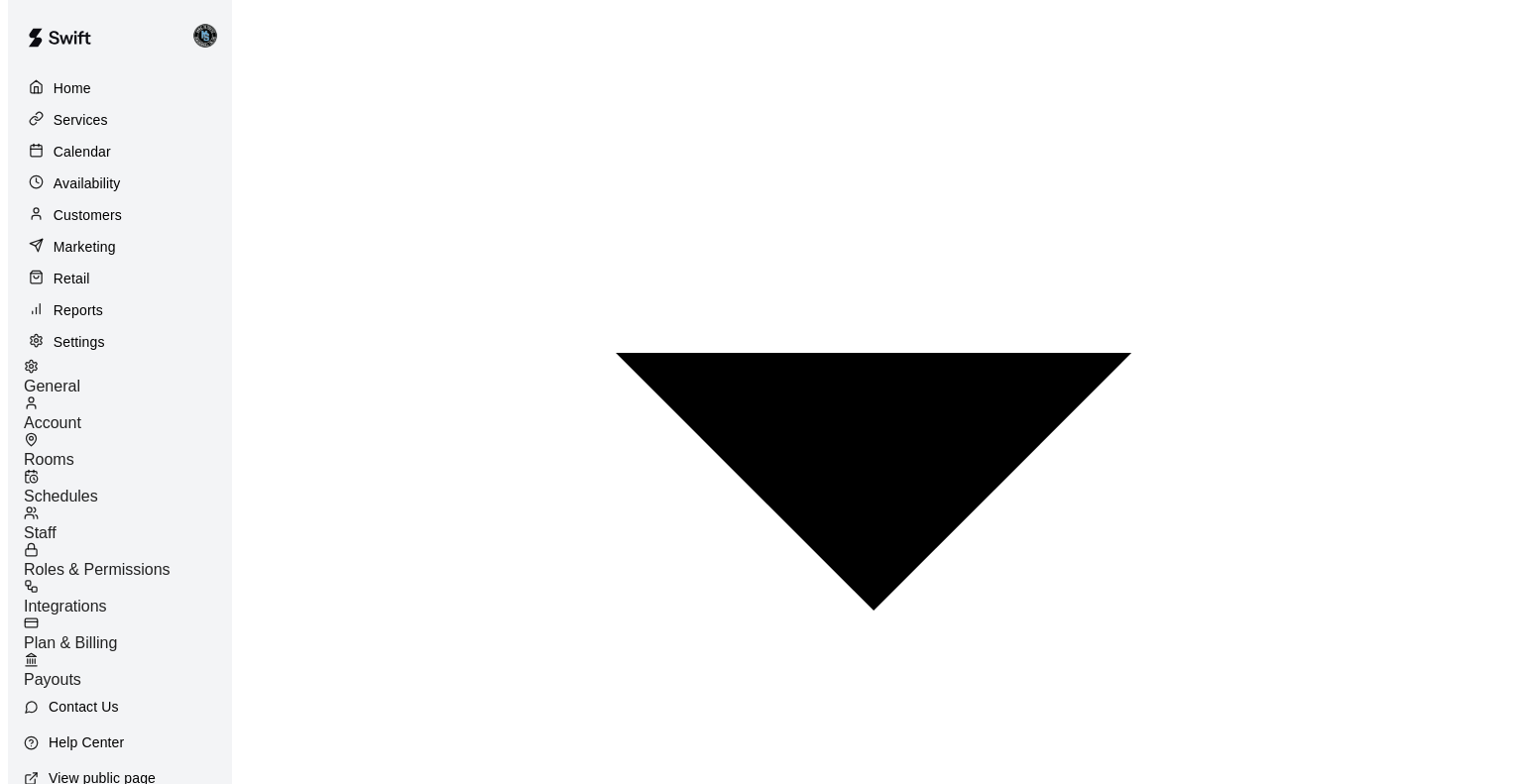 scroll, scrollTop: 715, scrollLeft: 0, axis: vertical 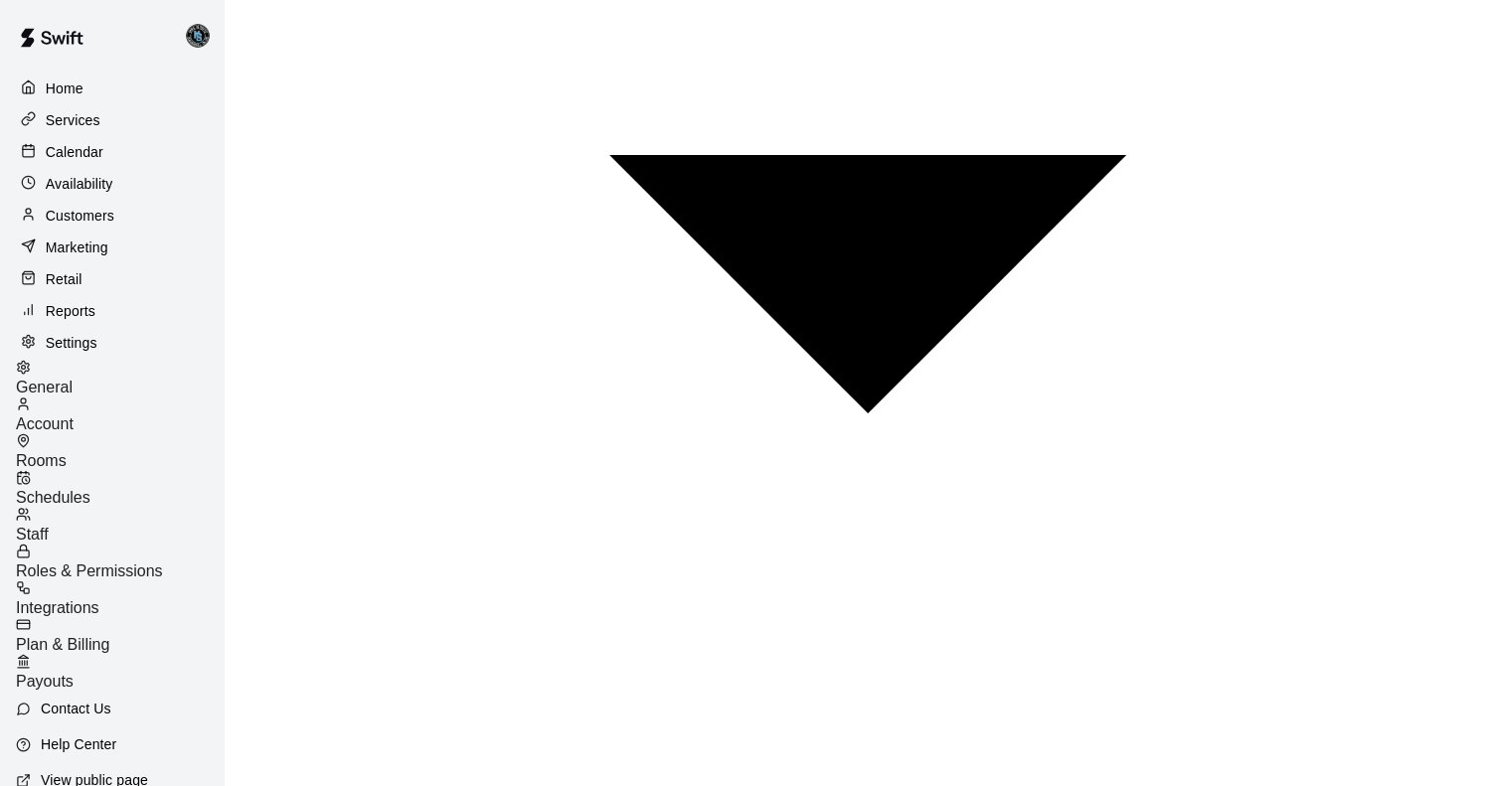 click on "Add another override" at bounding box center (326, 14948) 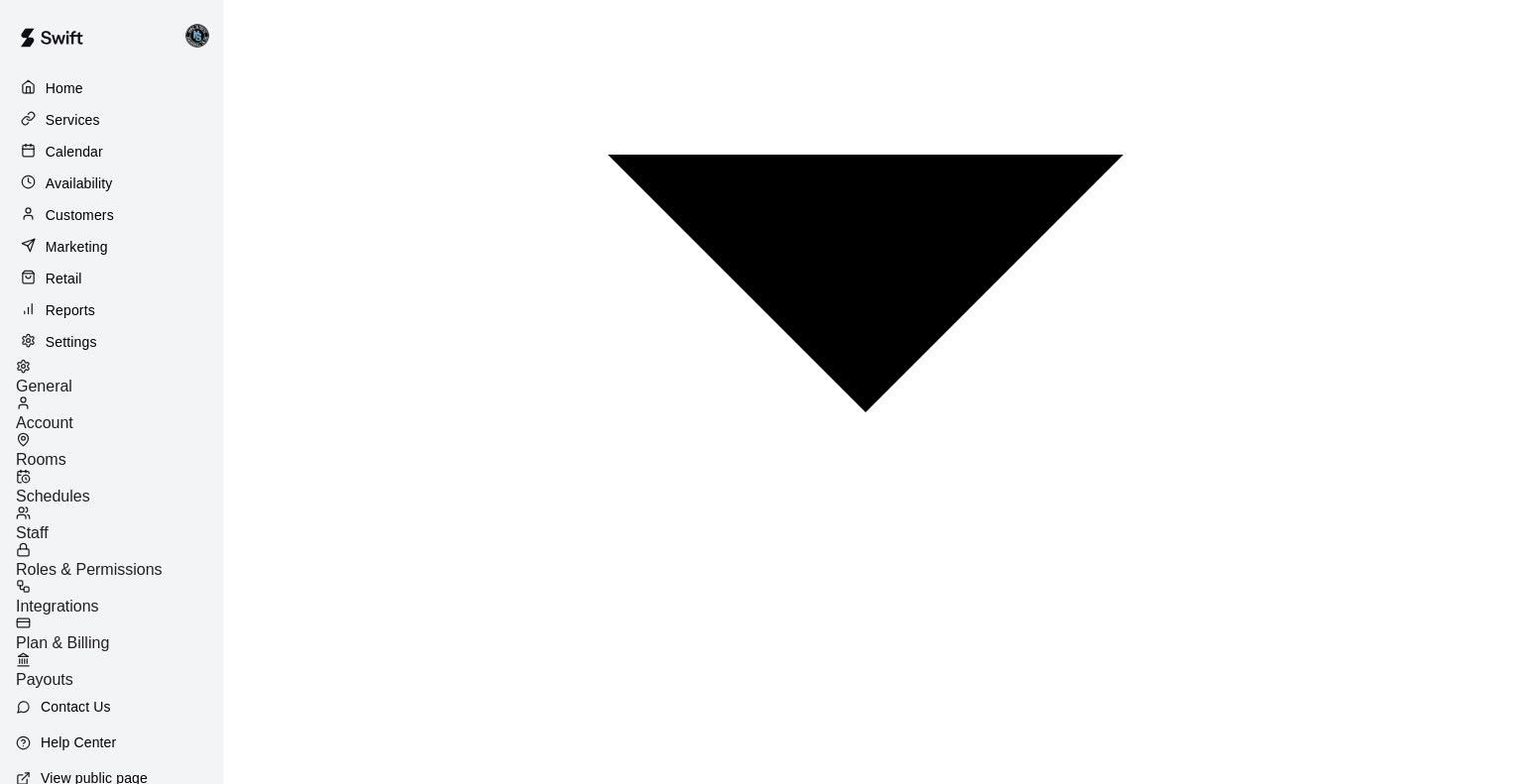 click on "30" at bounding box center (198, 15232) 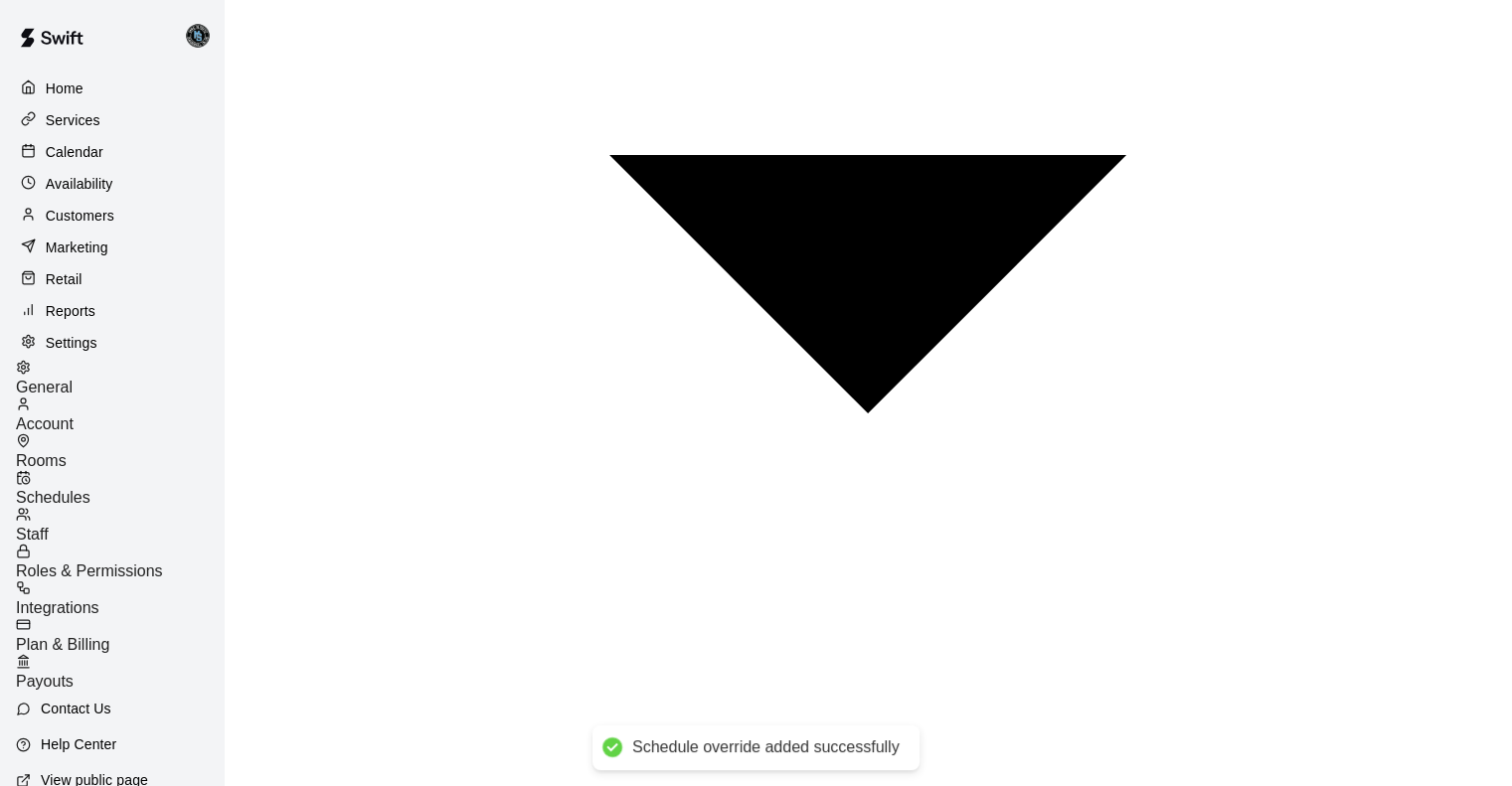 click on "Add another override" at bounding box center [326, 15068] 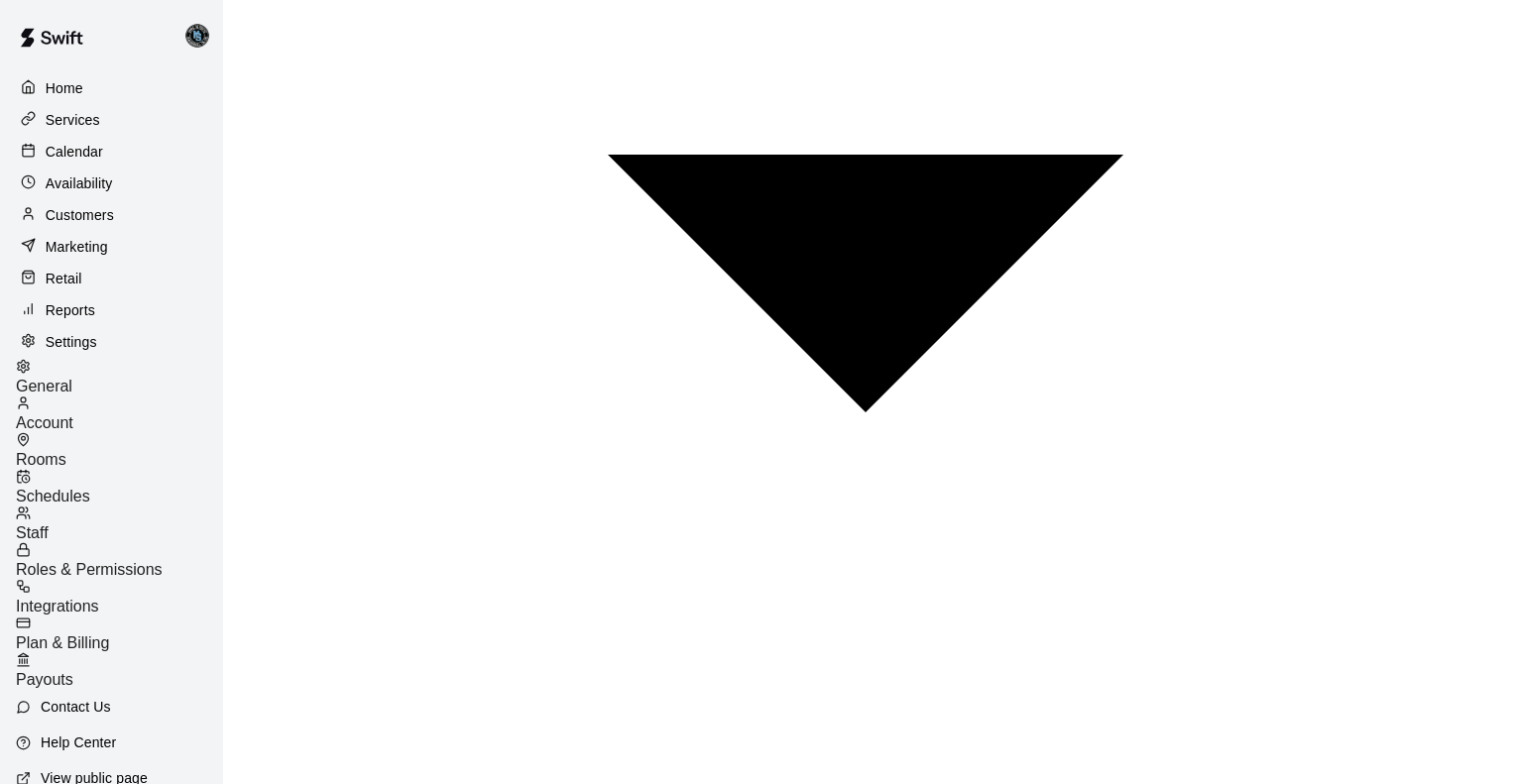 click 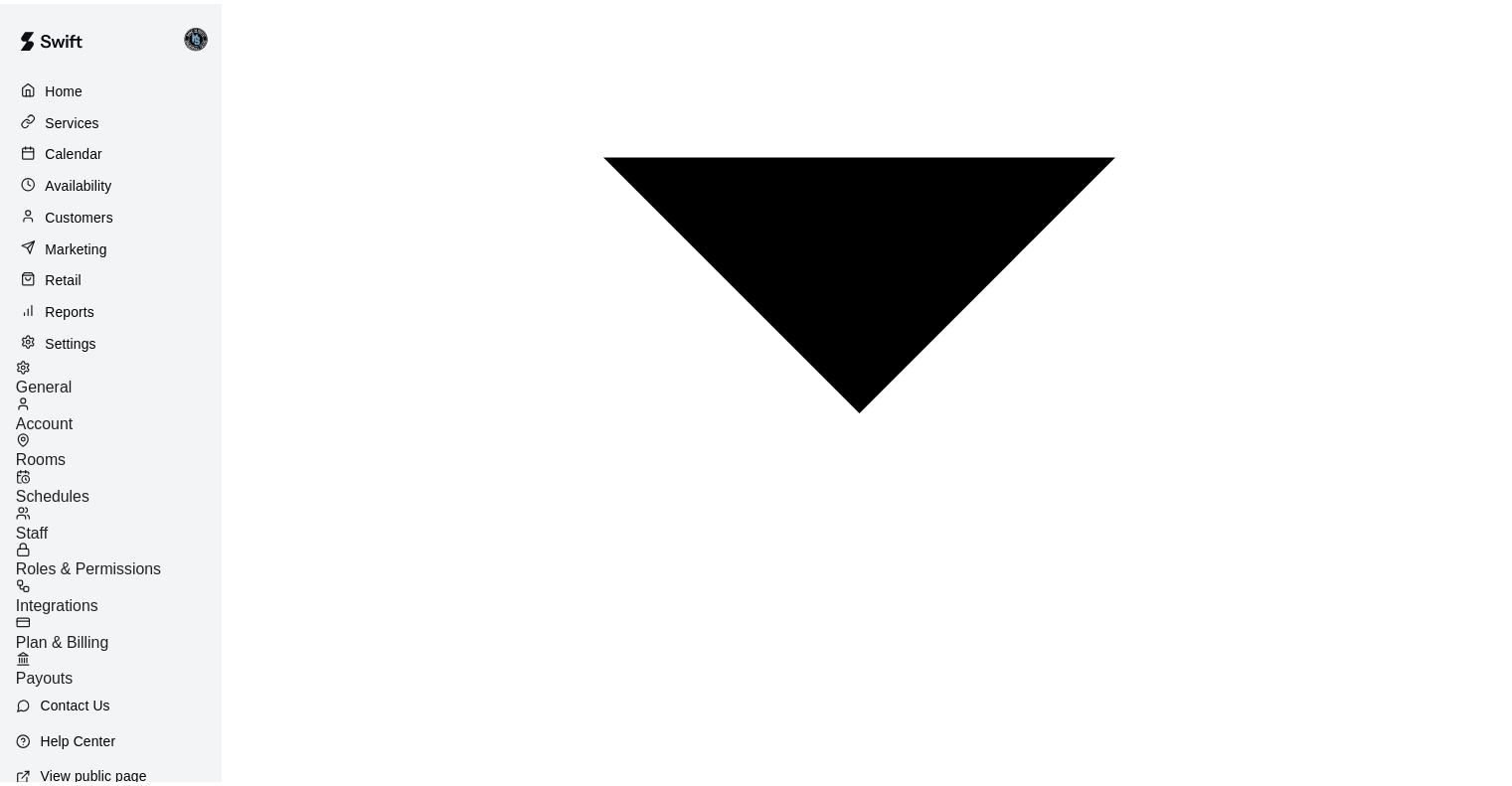 scroll, scrollTop: 914, scrollLeft: 0, axis: vertical 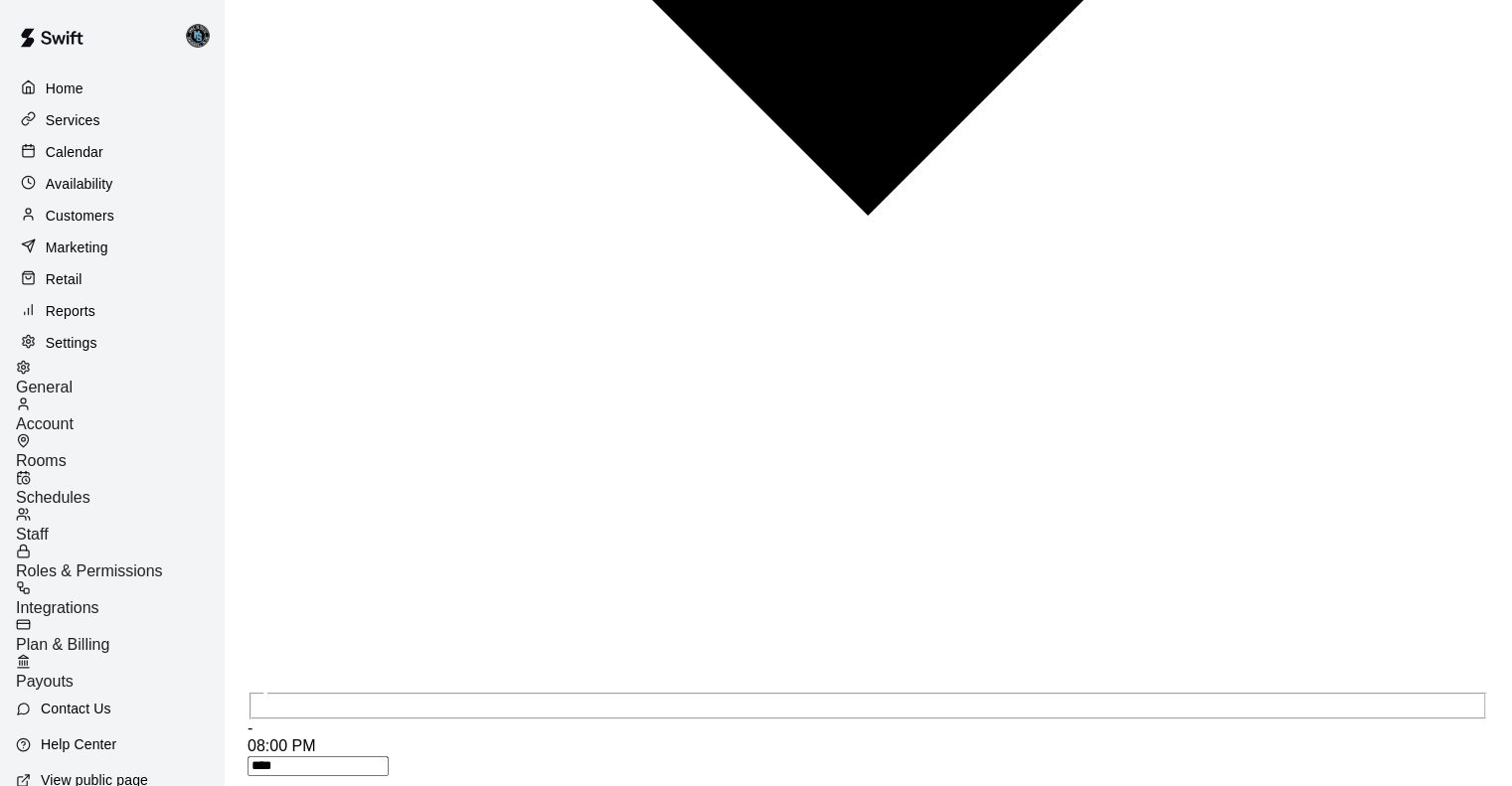 click on "Save" at bounding box center [270, 15035] 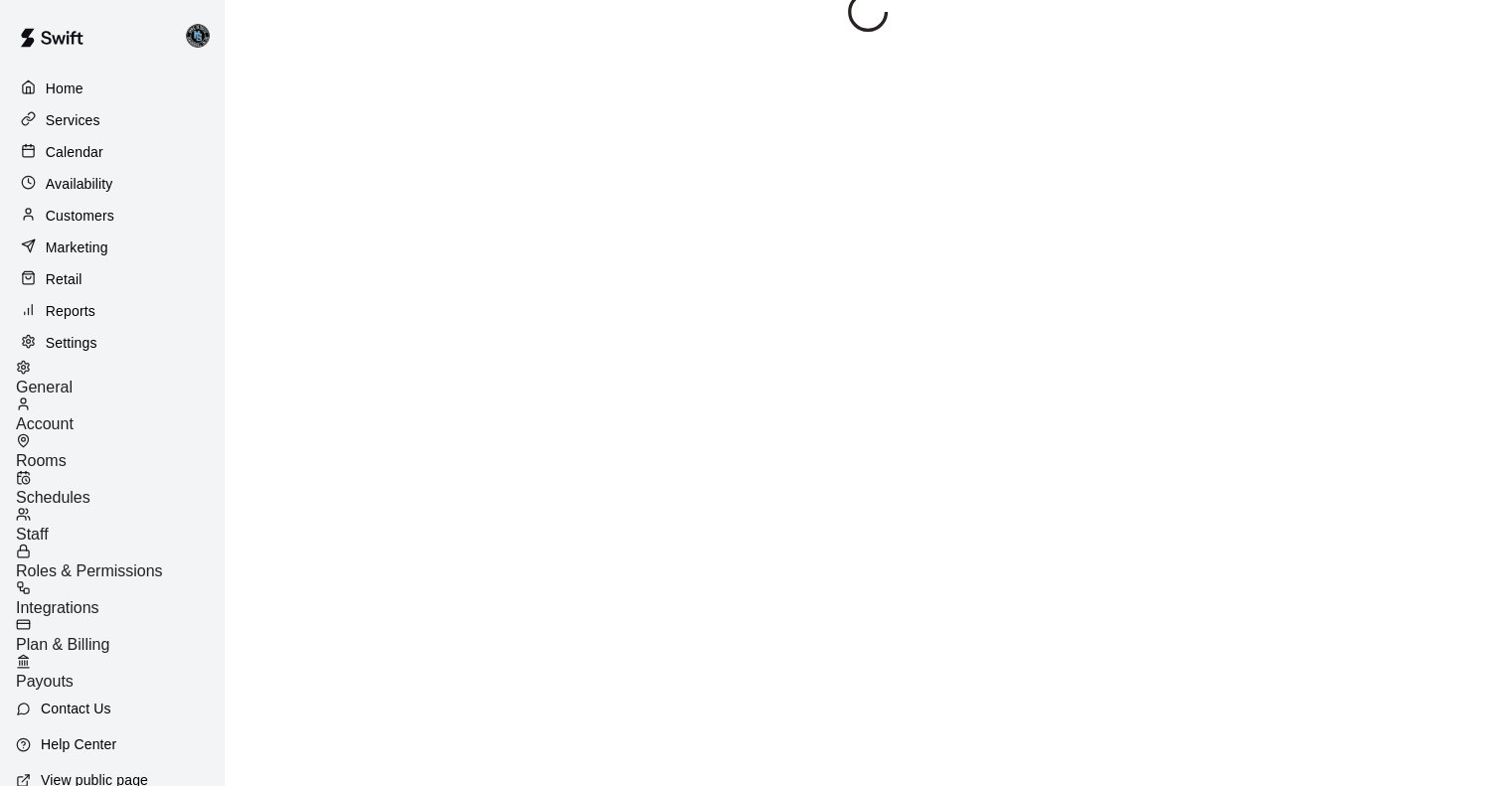 scroll, scrollTop: 0, scrollLeft: 0, axis: both 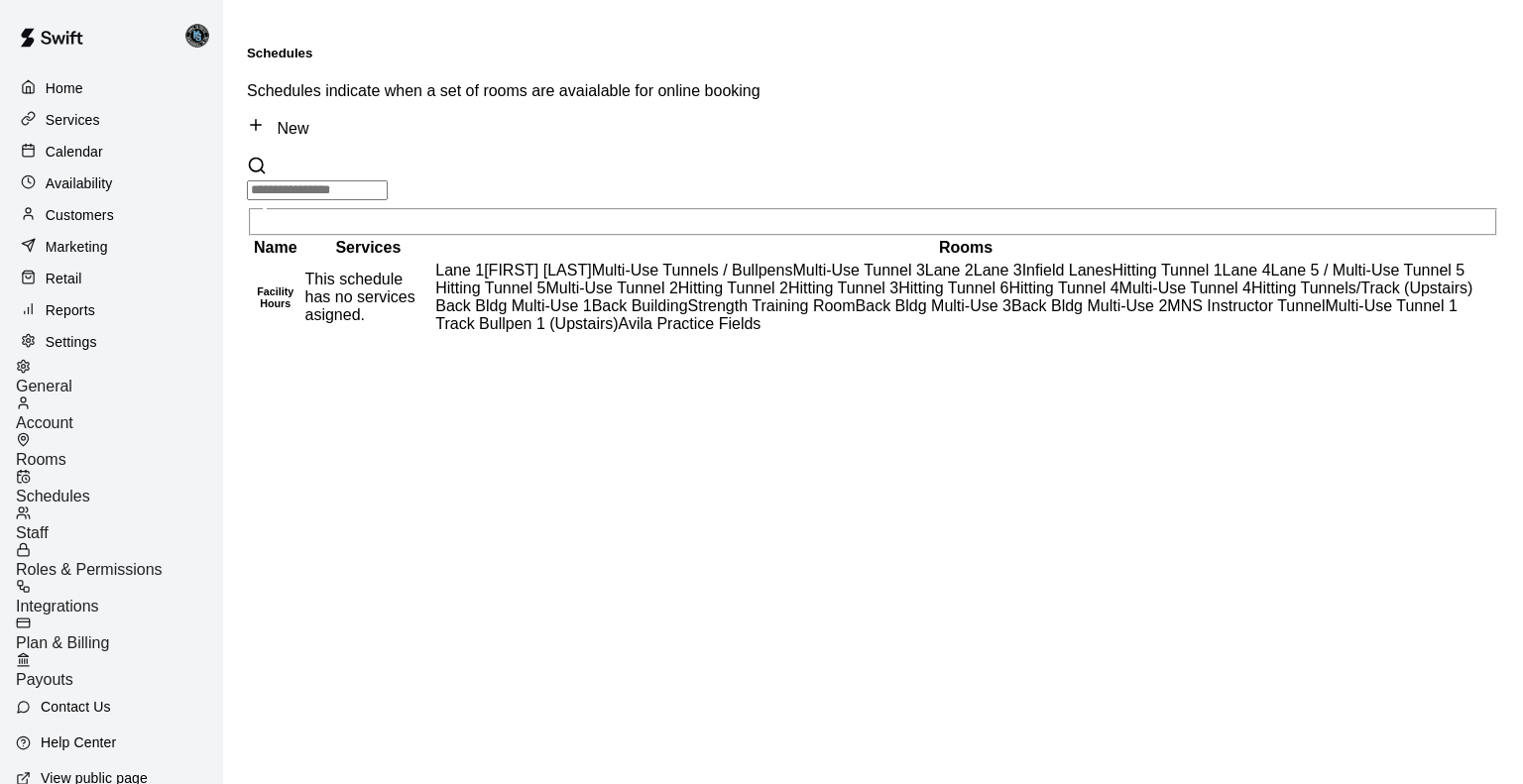 click on "Calendar" at bounding box center [74, 152] 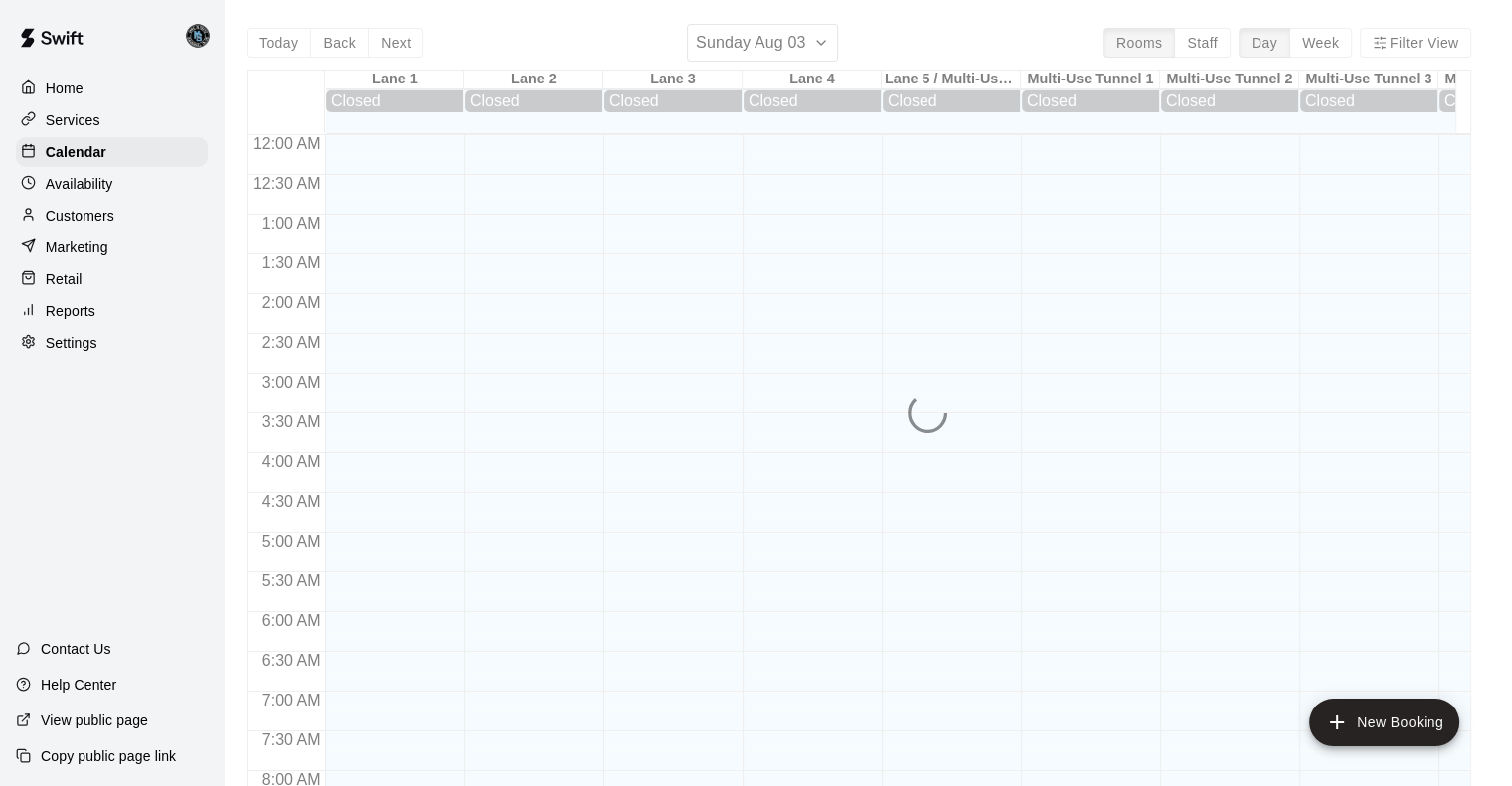 scroll, scrollTop: 984, scrollLeft: 0, axis: vertical 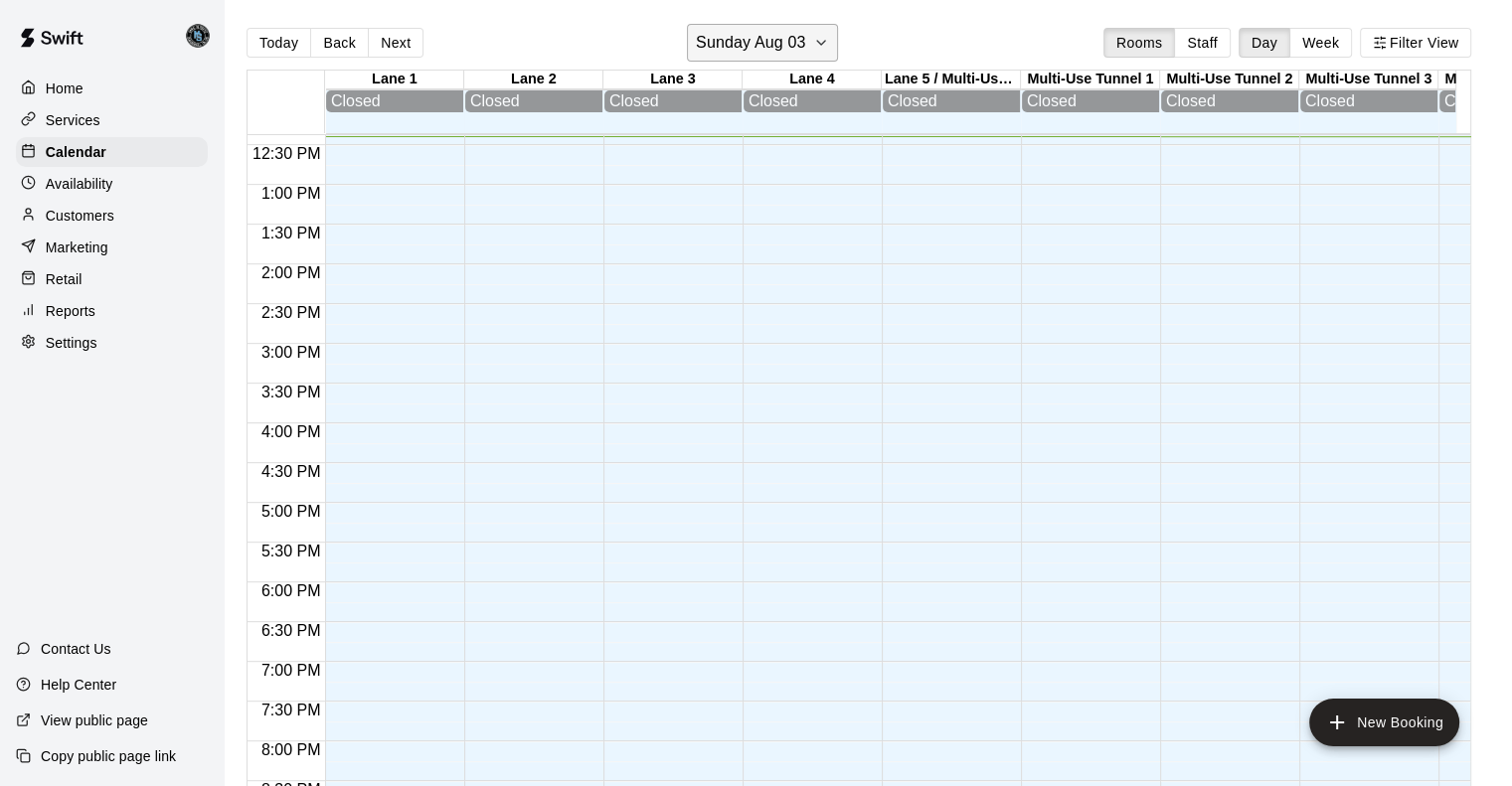 click on "Sunday Aug 03" at bounding box center (751, 43) 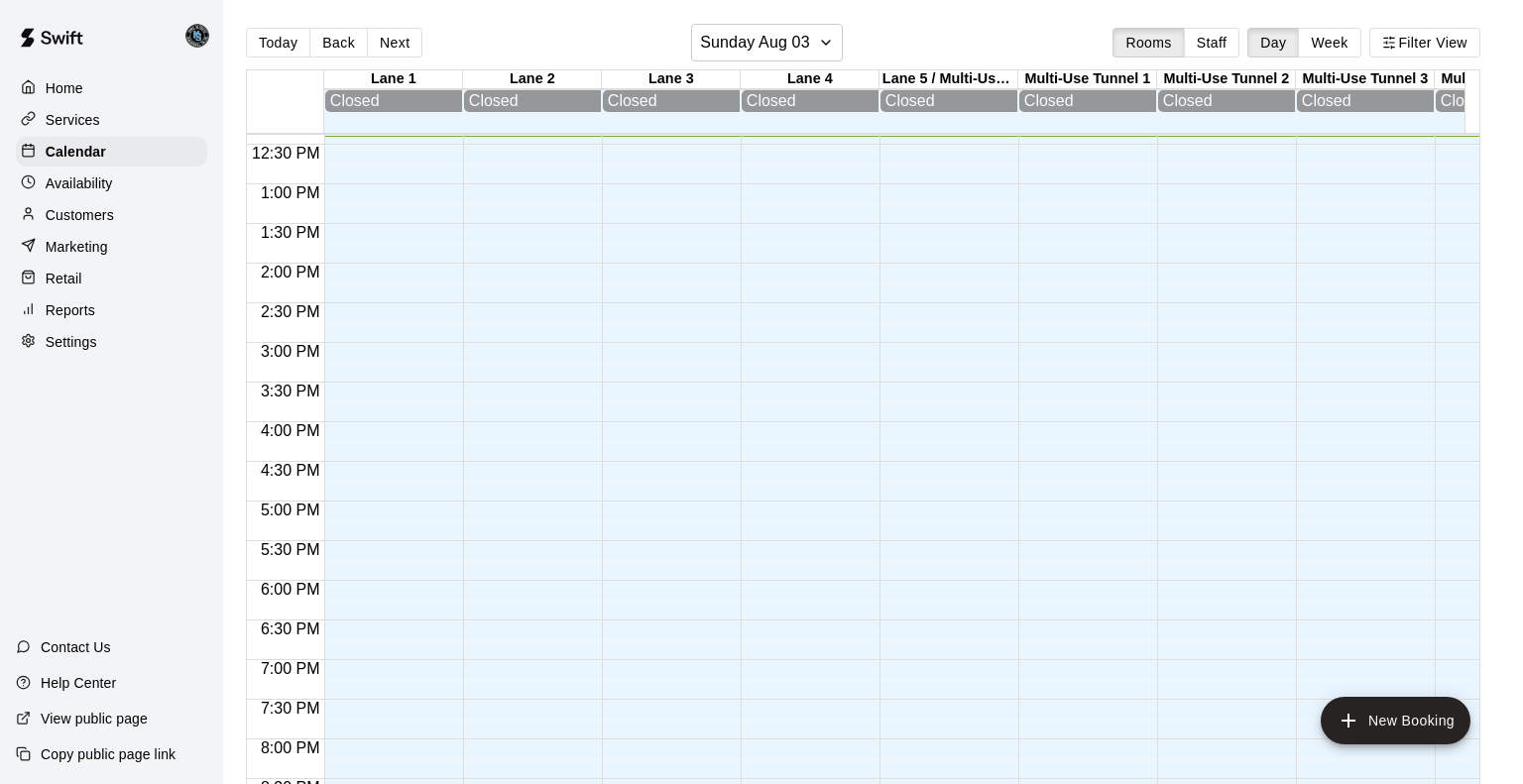 click on "28" at bounding box center (137, 1007) 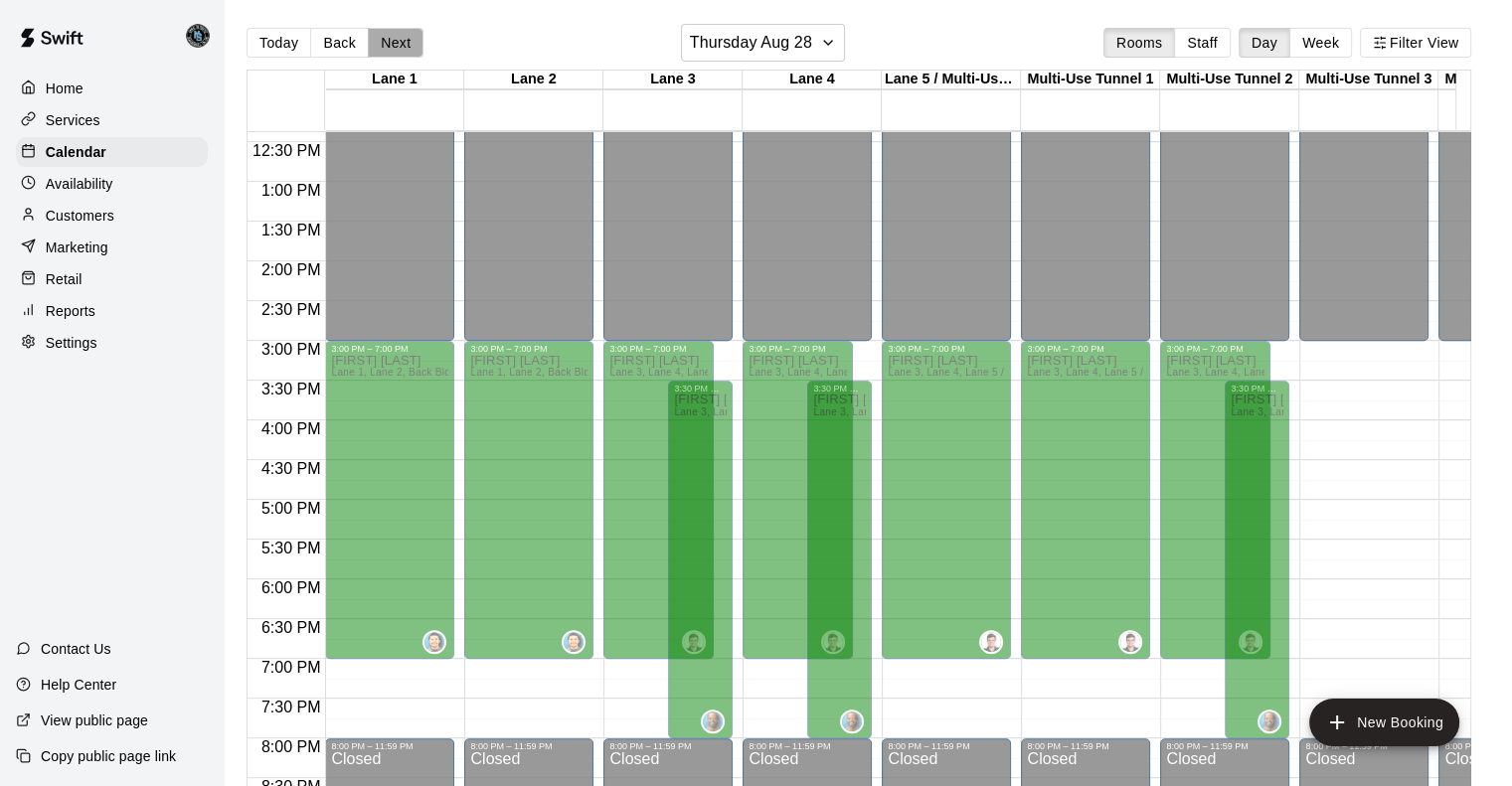 click on "Next" at bounding box center [396, 43] 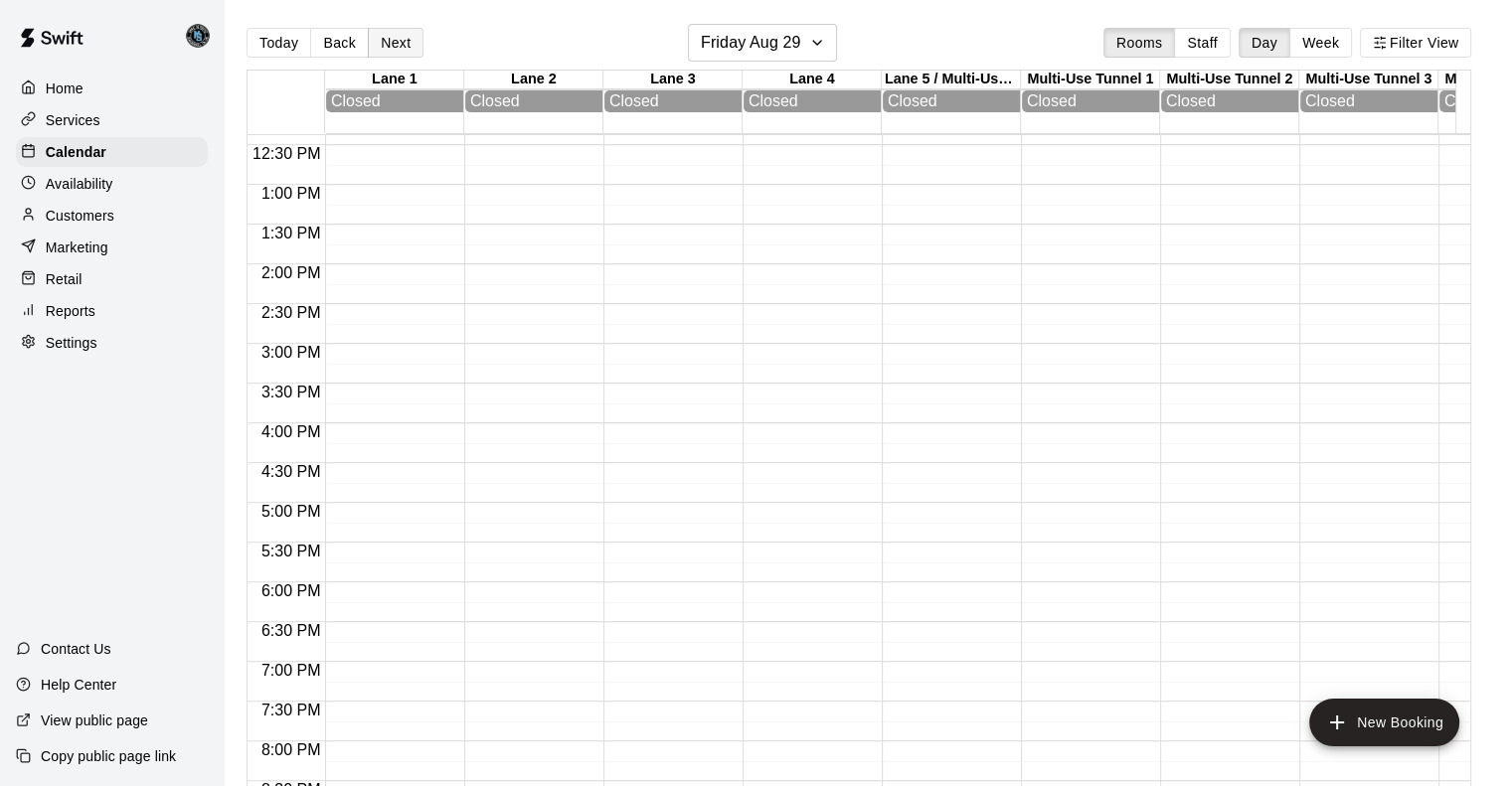 click on "Next" at bounding box center [396, 43] 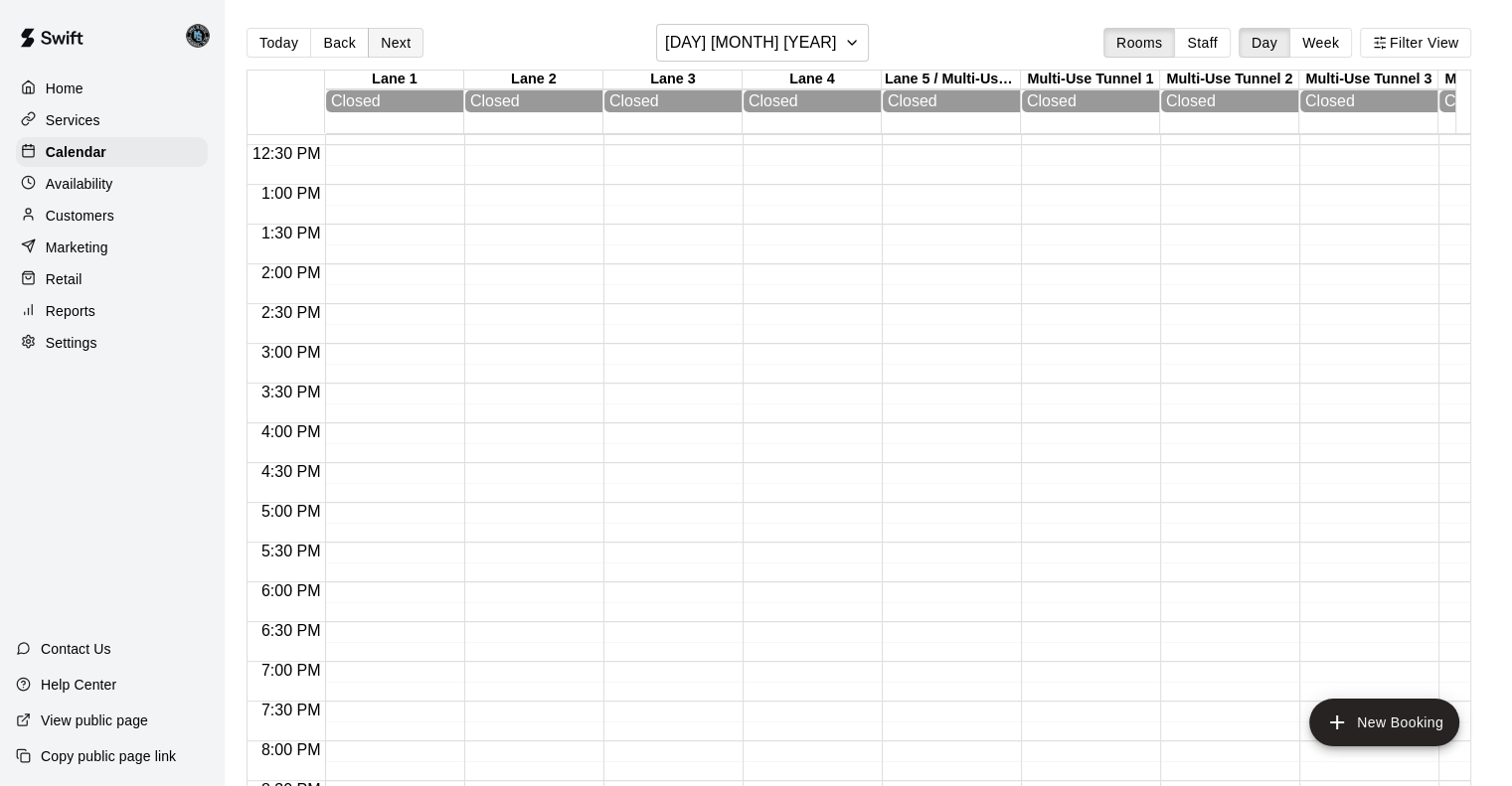 click on "Next" at bounding box center [396, 43] 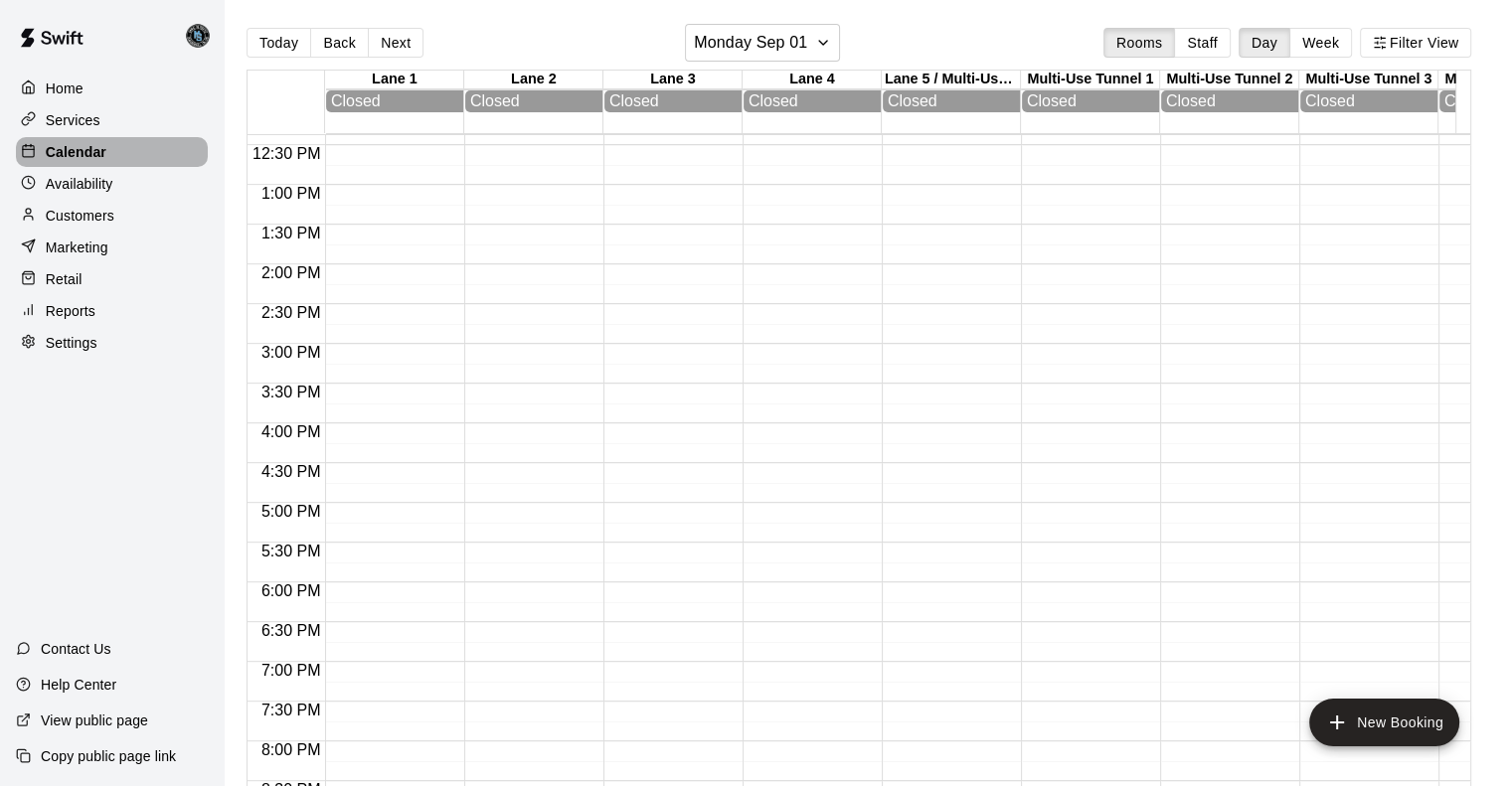 click on "Calendar" at bounding box center [76, 152] 